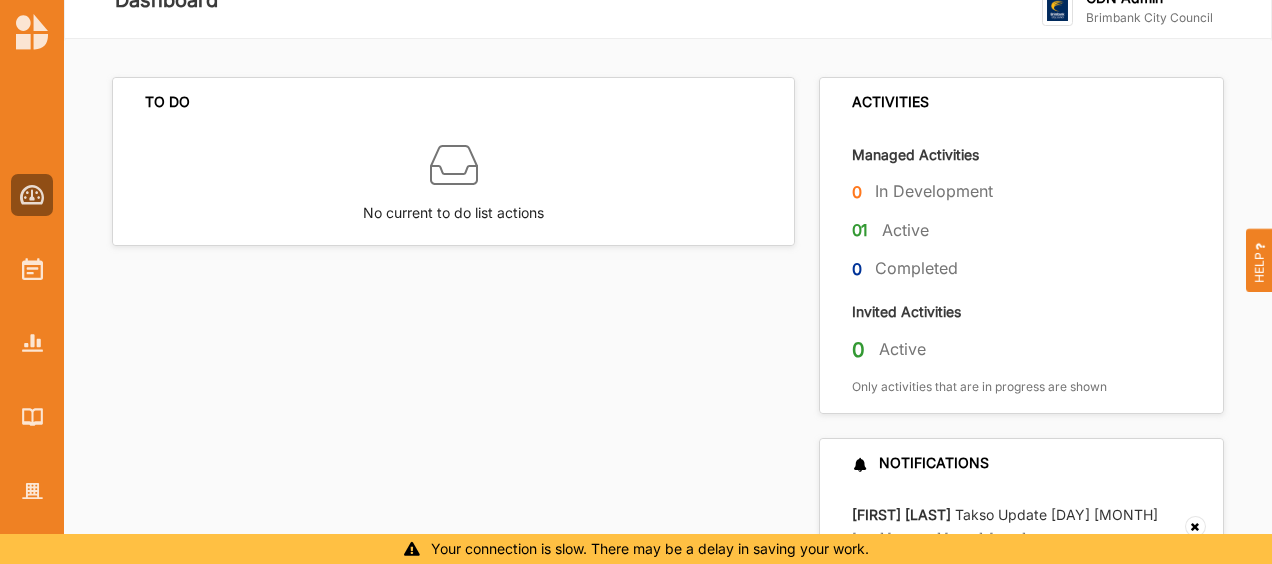 scroll, scrollTop: 32, scrollLeft: 0, axis: vertical 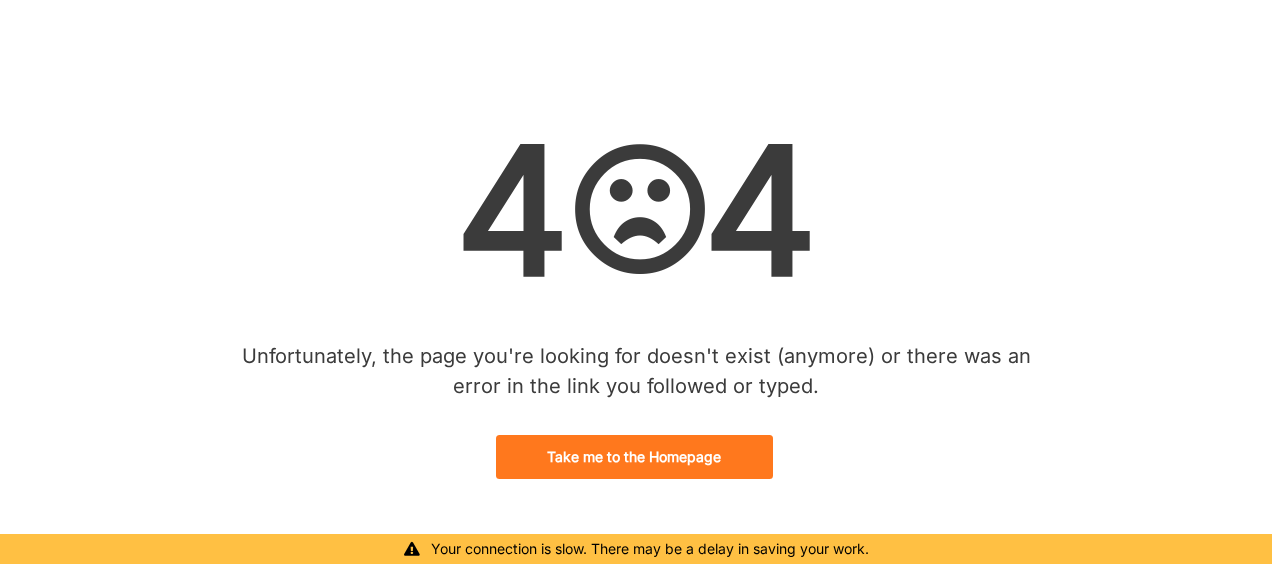 click on "Take me to the Homepage" at bounding box center [634, 457] 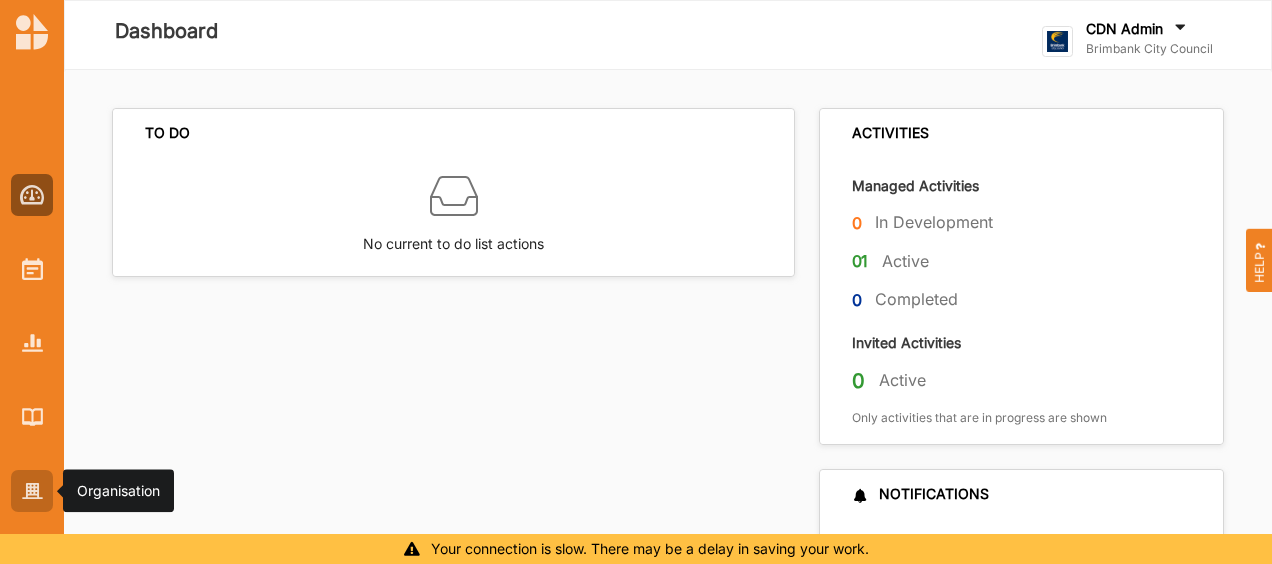 click at bounding box center [32, 491] 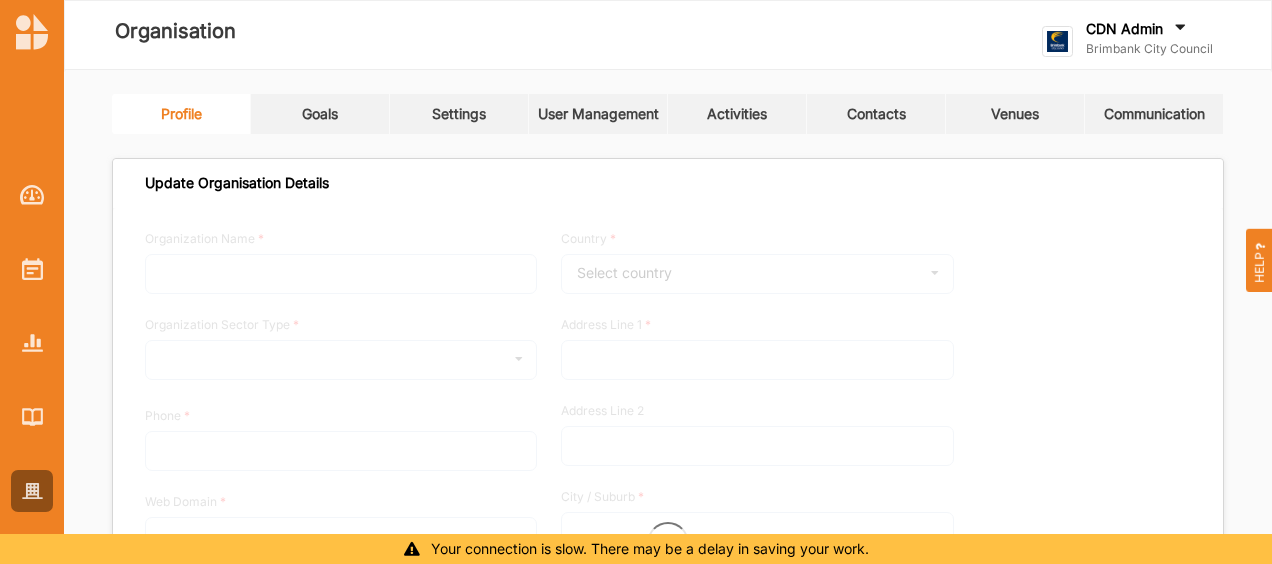 type on "Brimbank City Council" 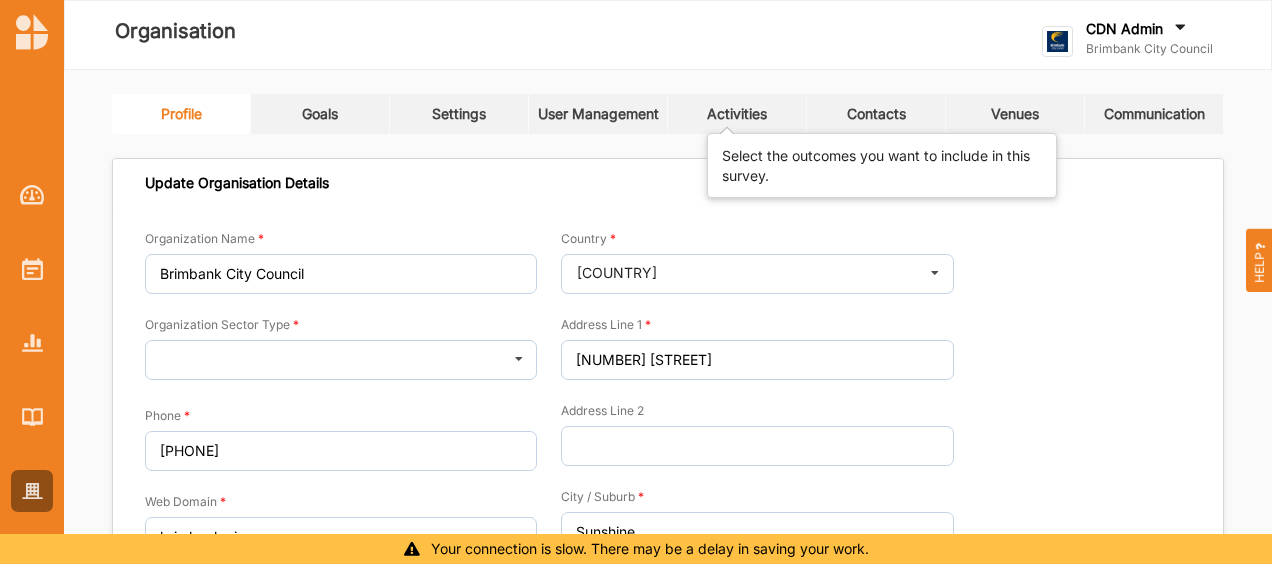click on "Activities" at bounding box center (737, 114) 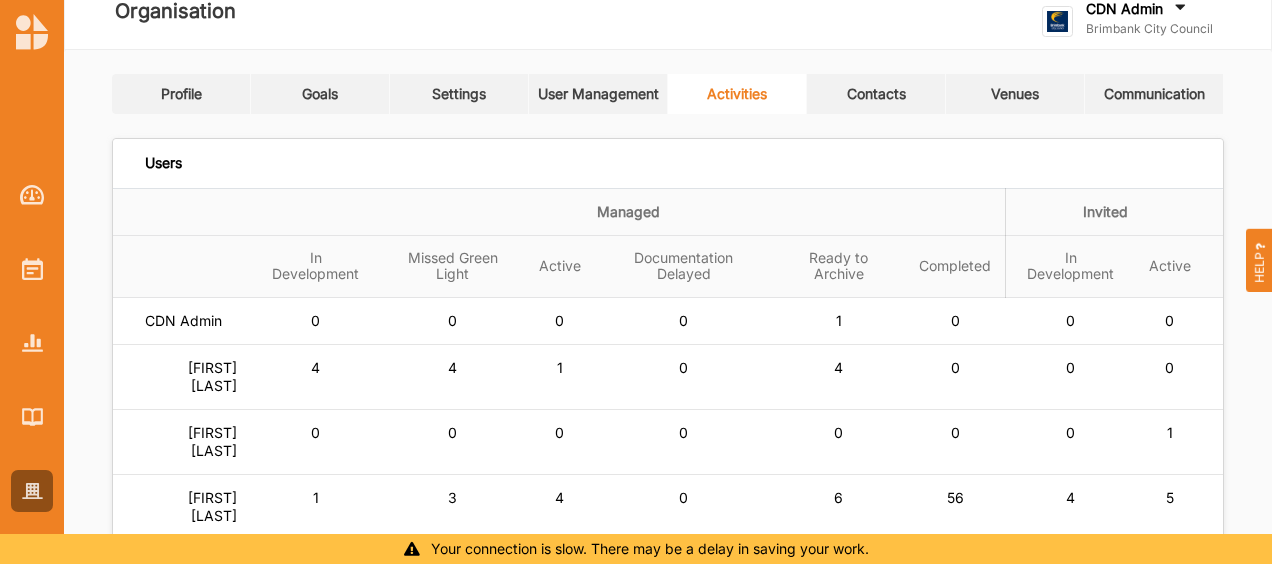scroll, scrollTop: 21, scrollLeft: 0, axis: vertical 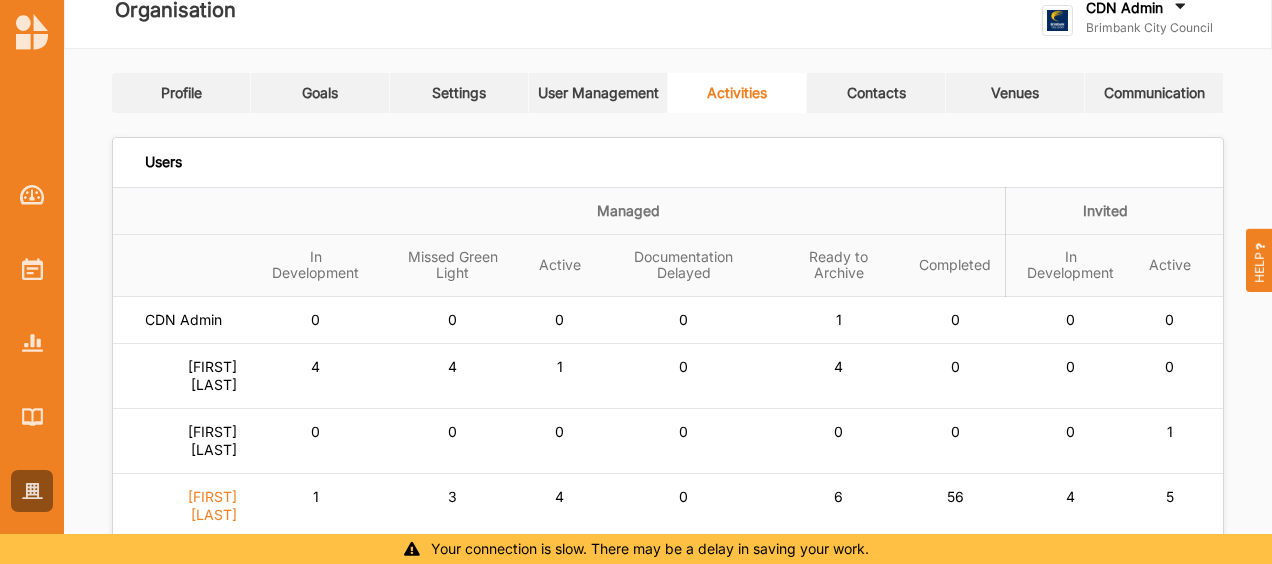 click on "Simone Gordon" at bounding box center [183, 320] 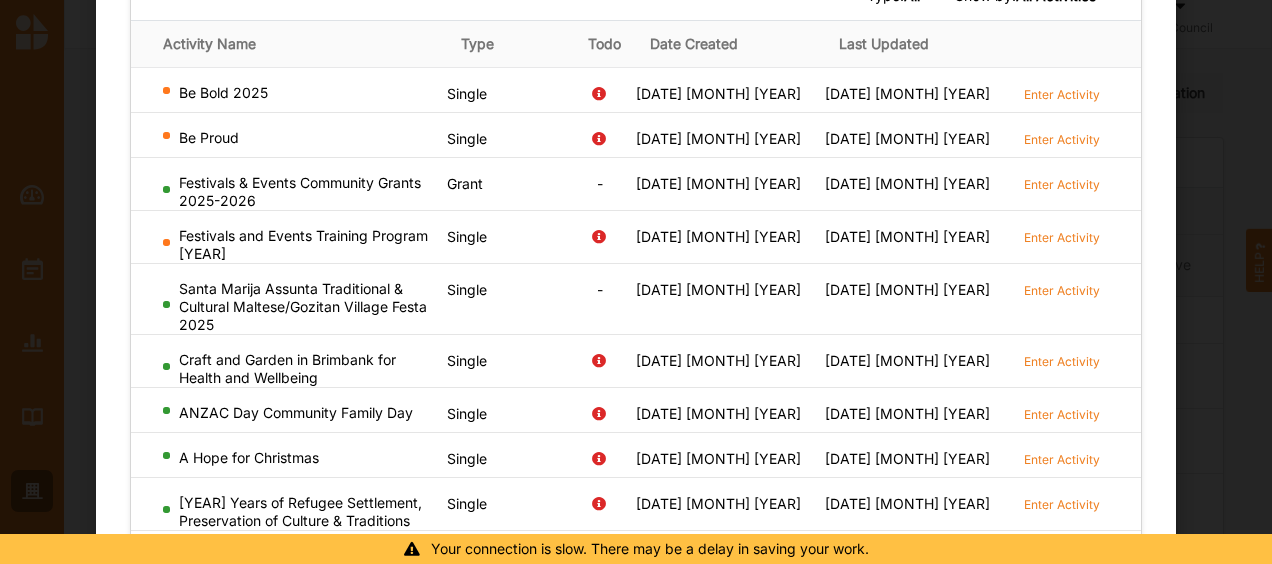 scroll, scrollTop: 0, scrollLeft: 0, axis: both 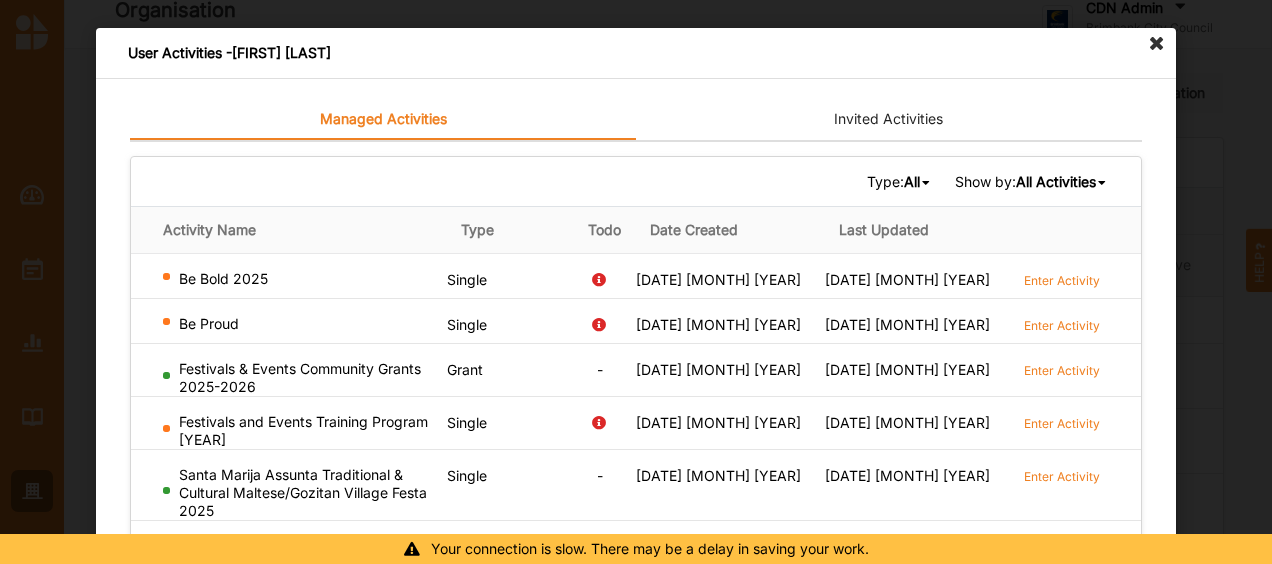 click on "All" at bounding box center [912, 181] 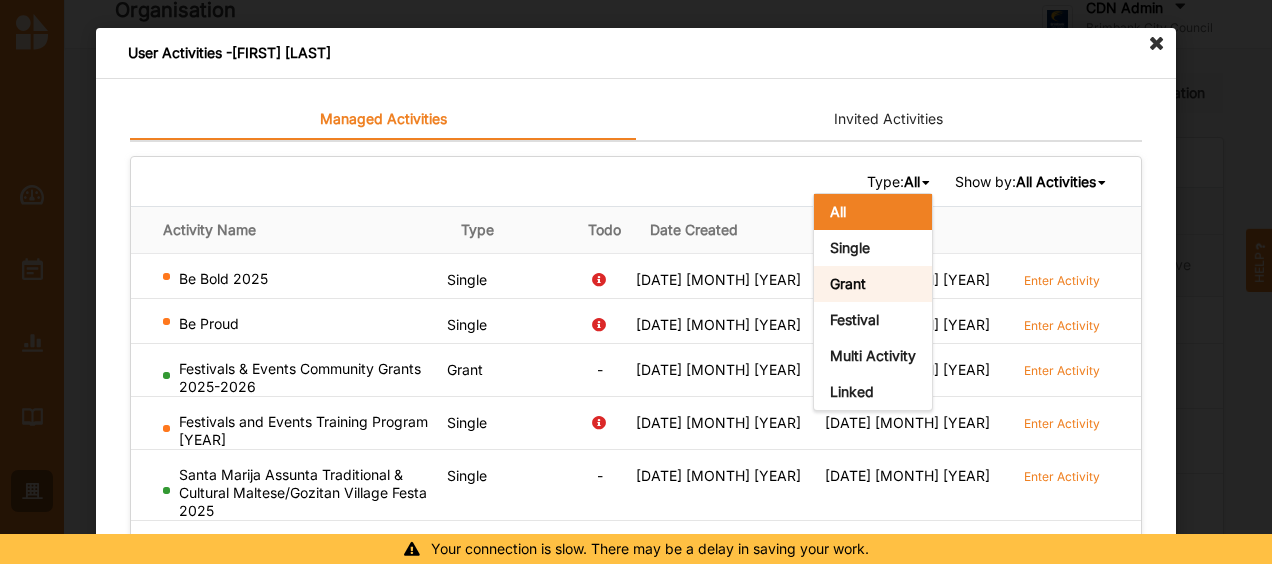 click on "Grant" at bounding box center (848, 283) 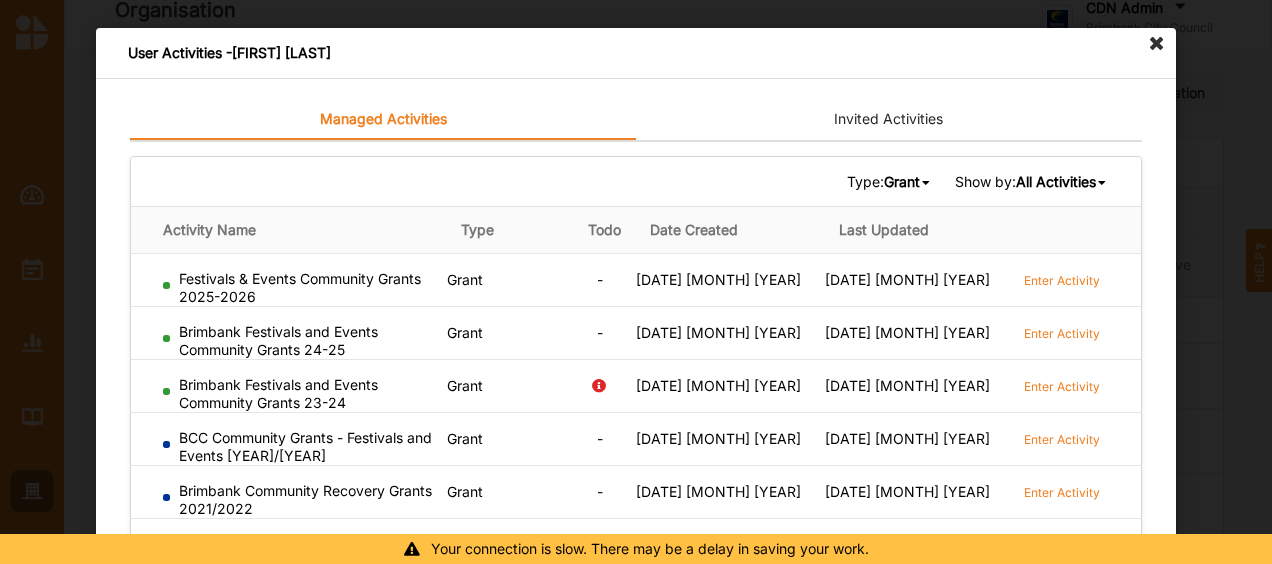 scroll, scrollTop: 3, scrollLeft: 0, axis: vertical 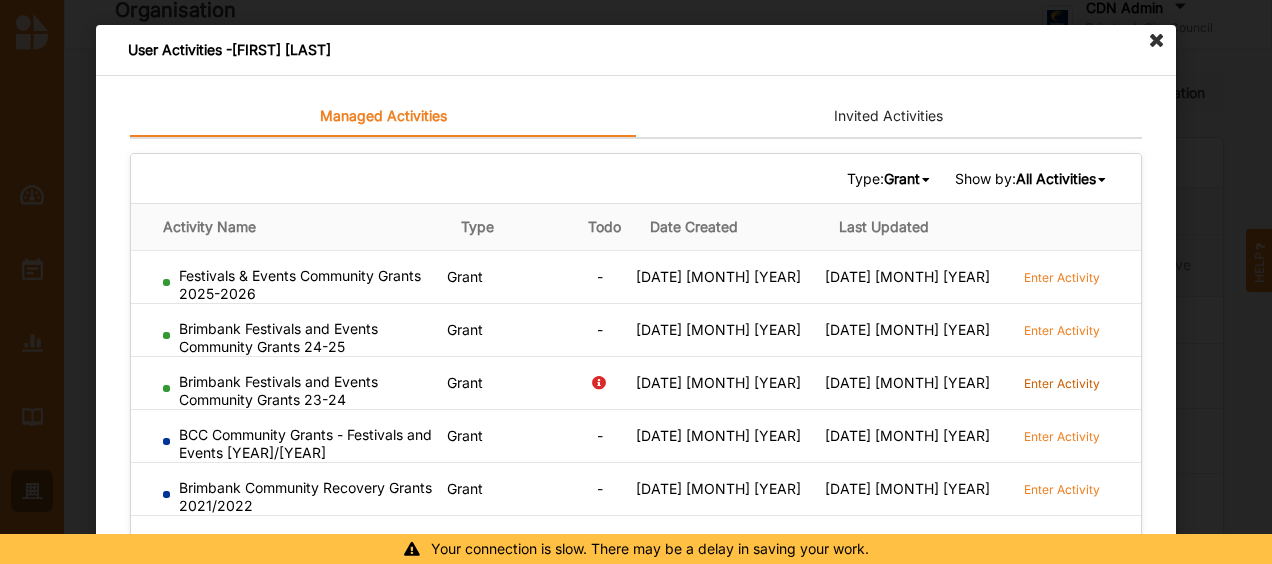 click on "Enter Activity" at bounding box center [1062, 383] 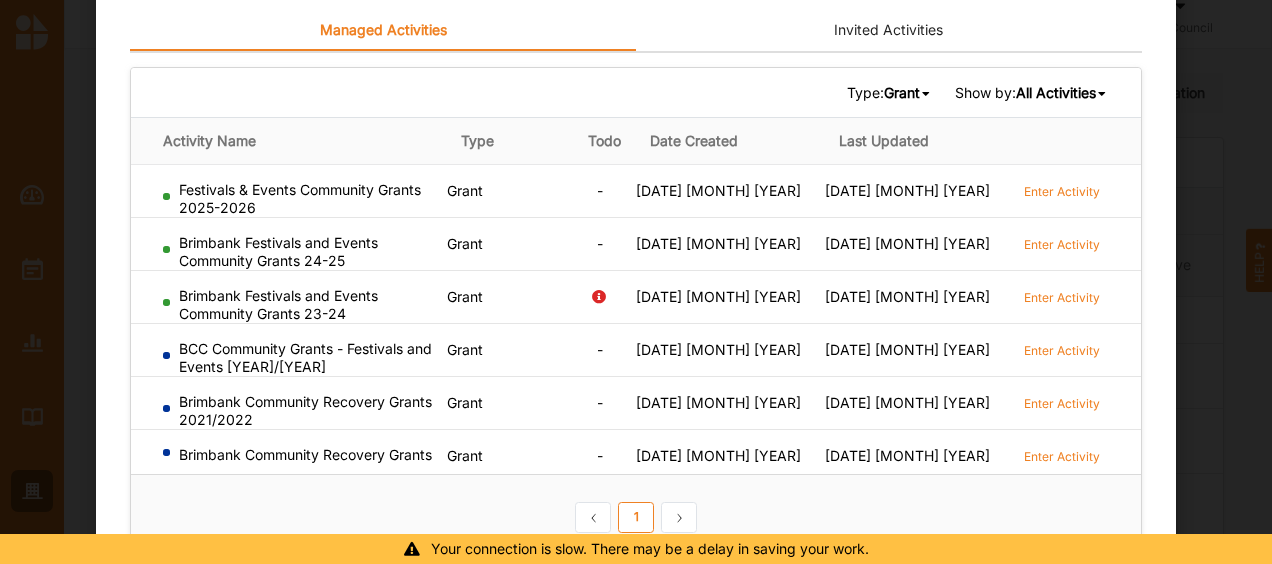 scroll, scrollTop: 116, scrollLeft: 0, axis: vertical 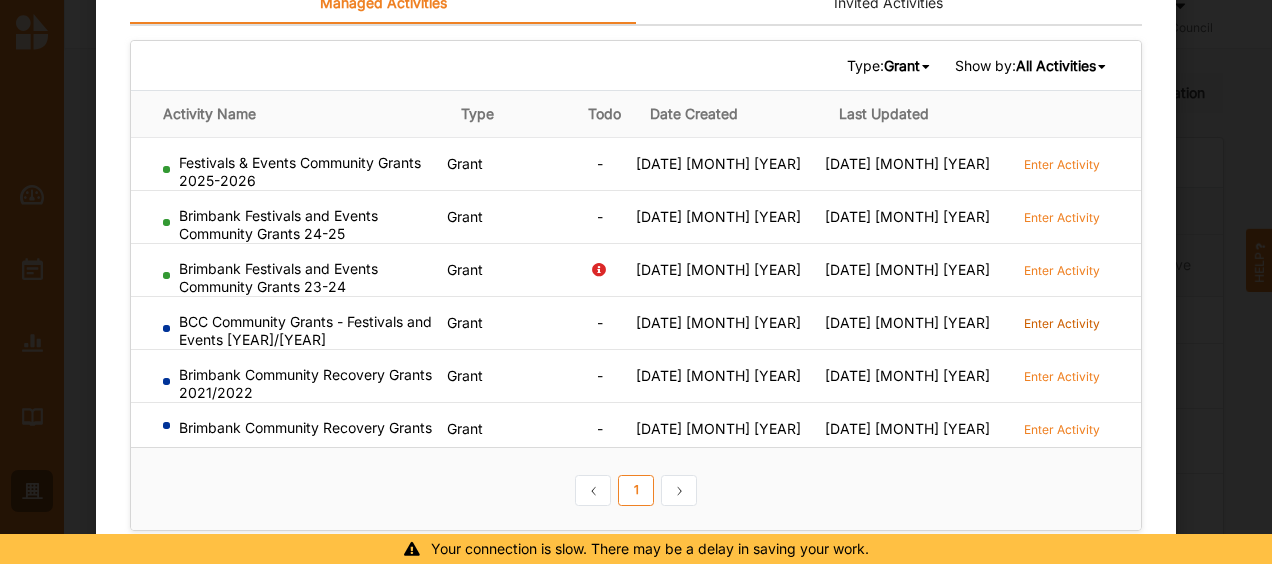 click on "Enter Activity" at bounding box center [1062, 323] 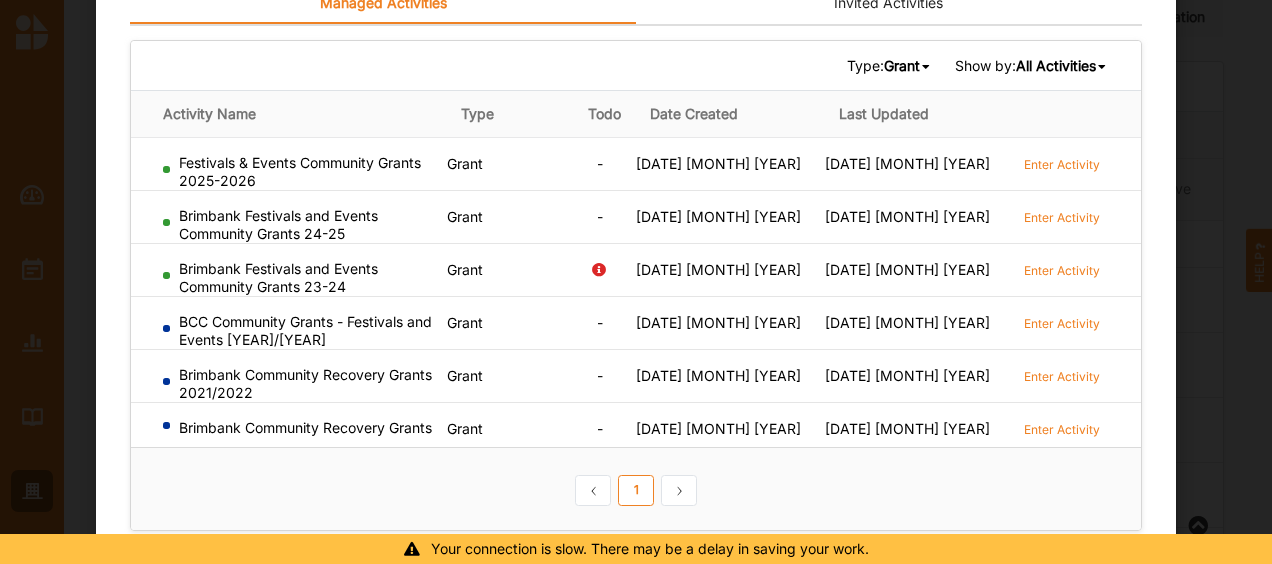 scroll, scrollTop: 101, scrollLeft: 0, axis: vertical 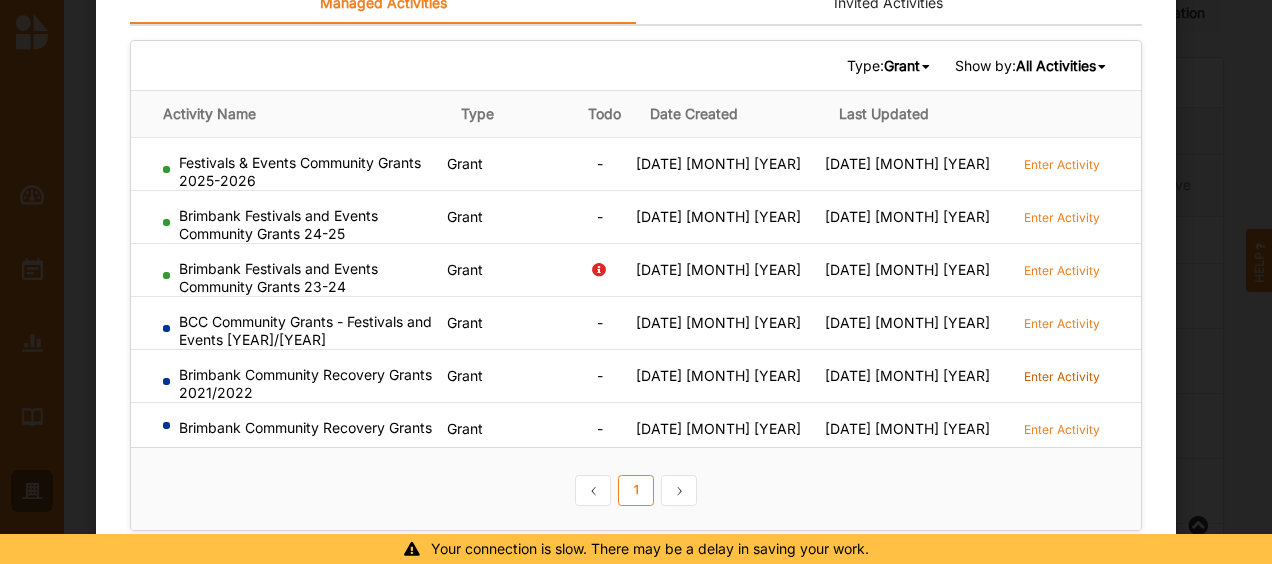 click on "Enter Activity" at bounding box center [1062, 376] 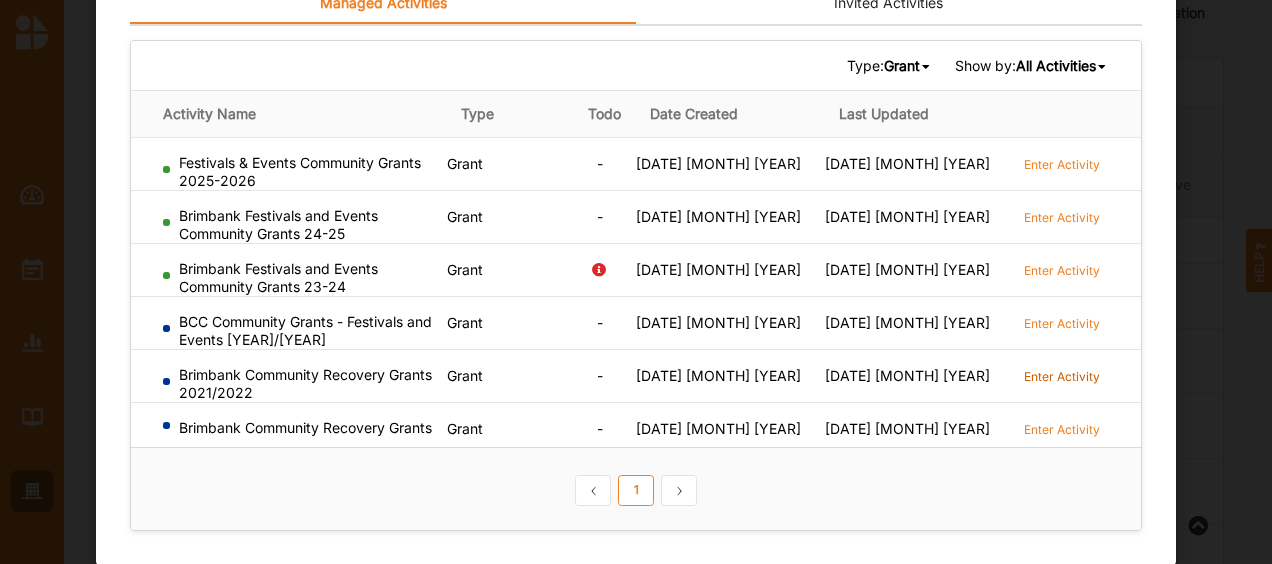 click on "Enter Activity" at bounding box center (1062, 376) 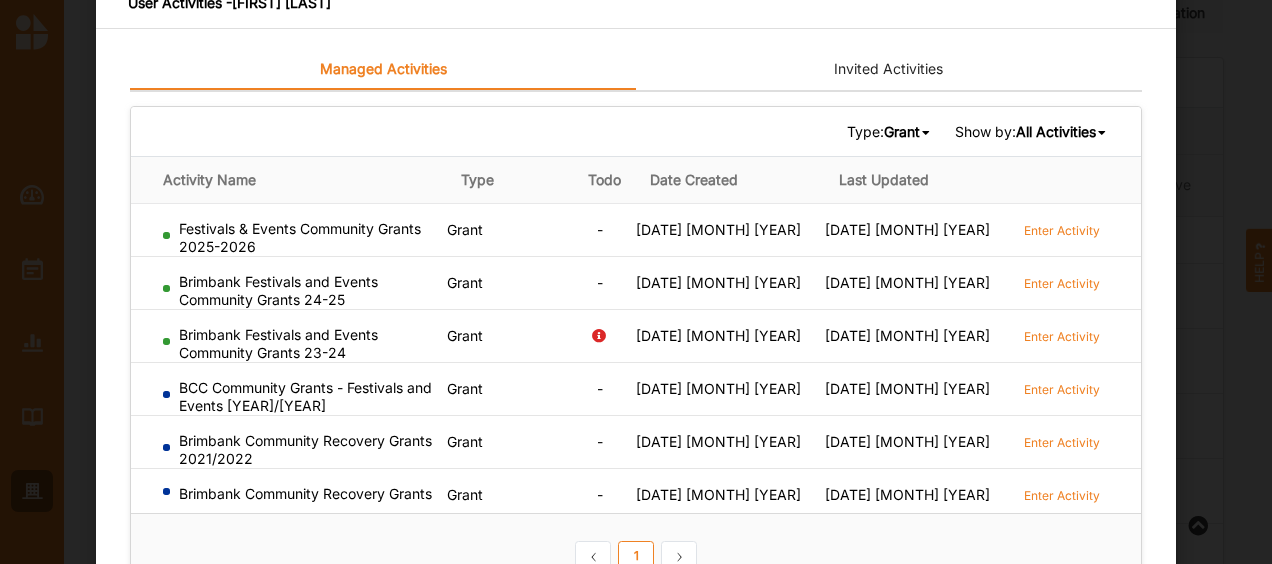 scroll, scrollTop: 0, scrollLeft: 0, axis: both 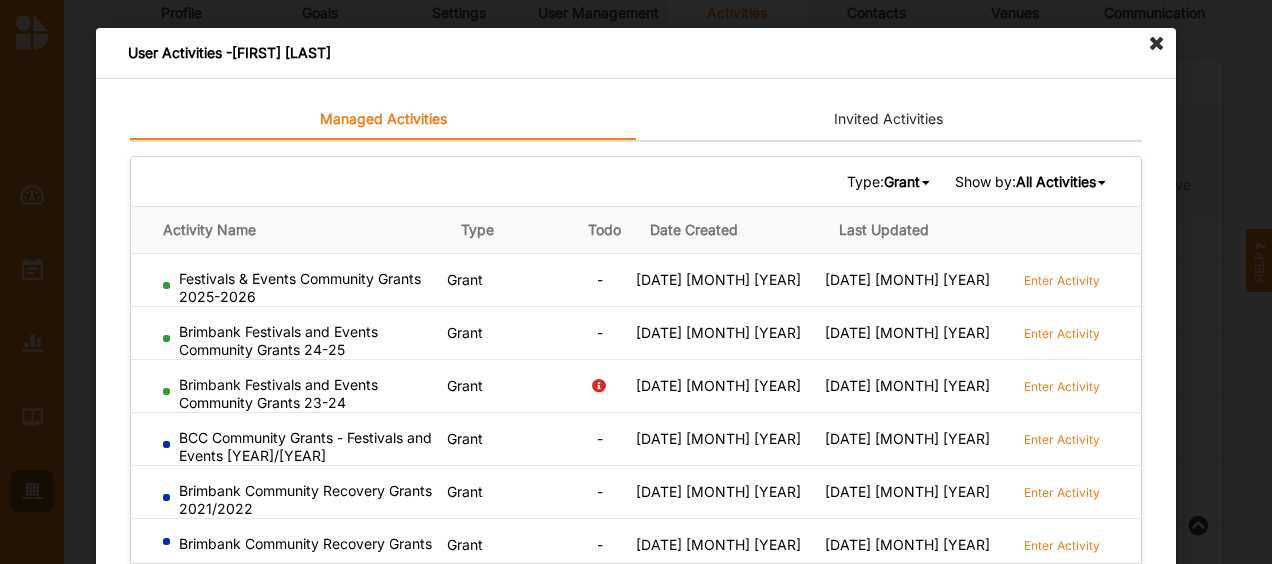click on "Grant" at bounding box center (902, 181) 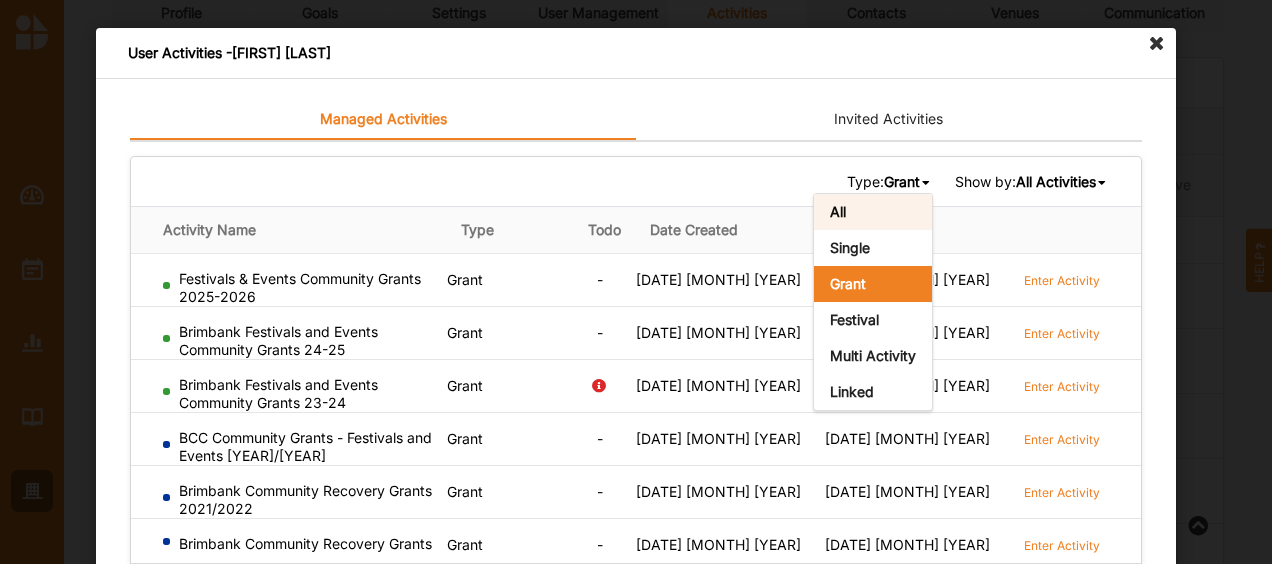 click on "All" at bounding box center [873, 212] 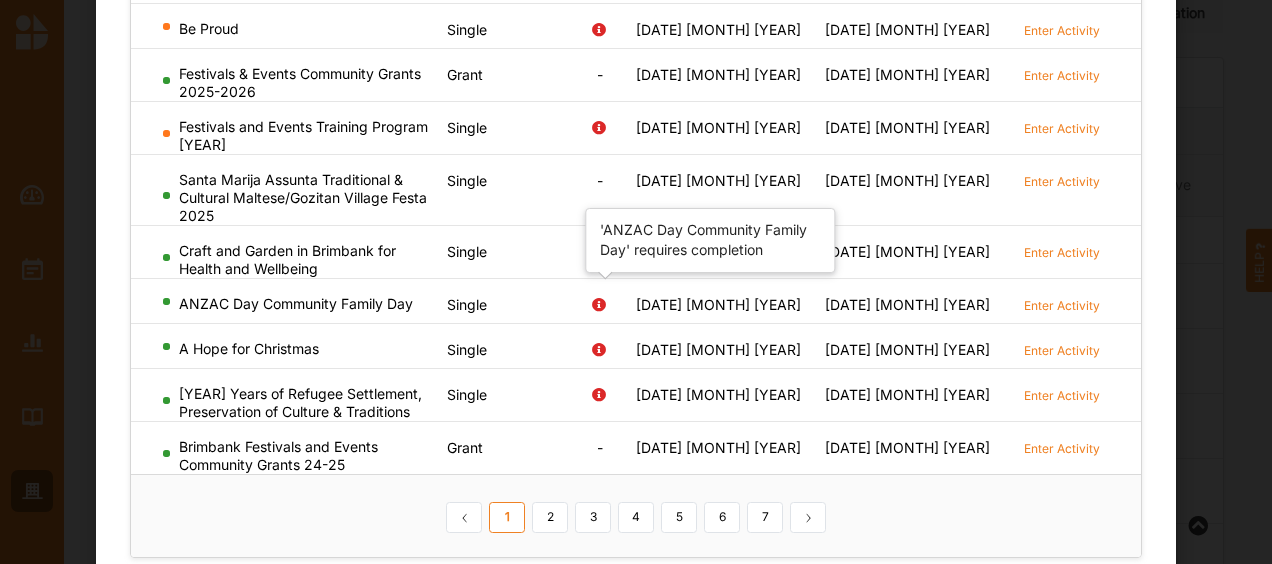 scroll, scrollTop: 322, scrollLeft: 0, axis: vertical 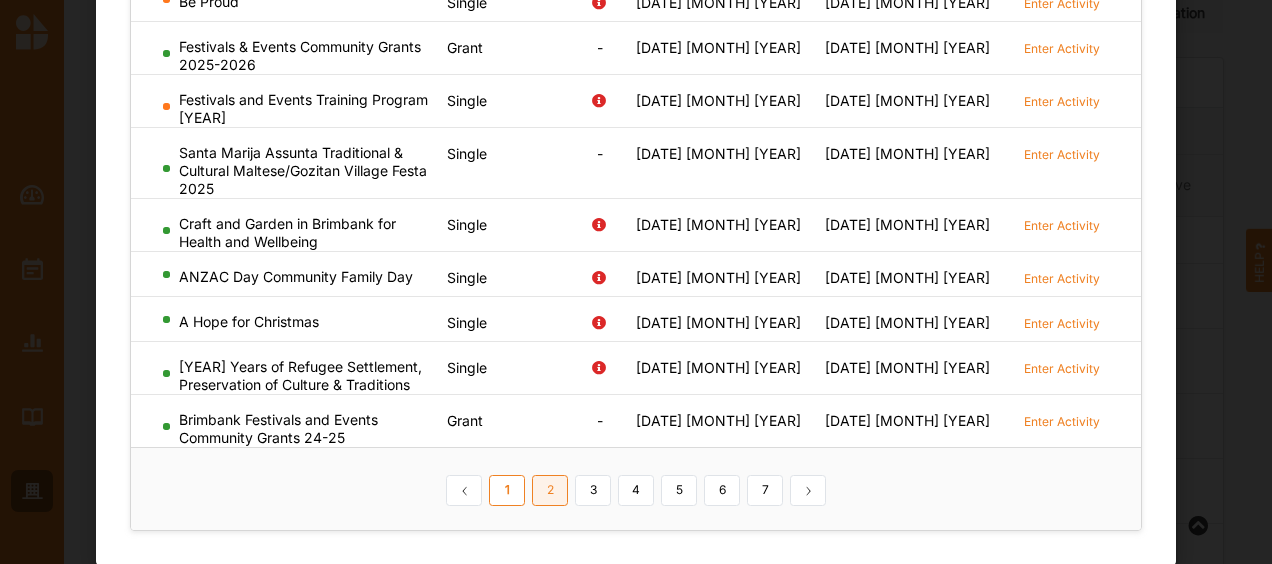 click on "2" at bounding box center [550, 491] 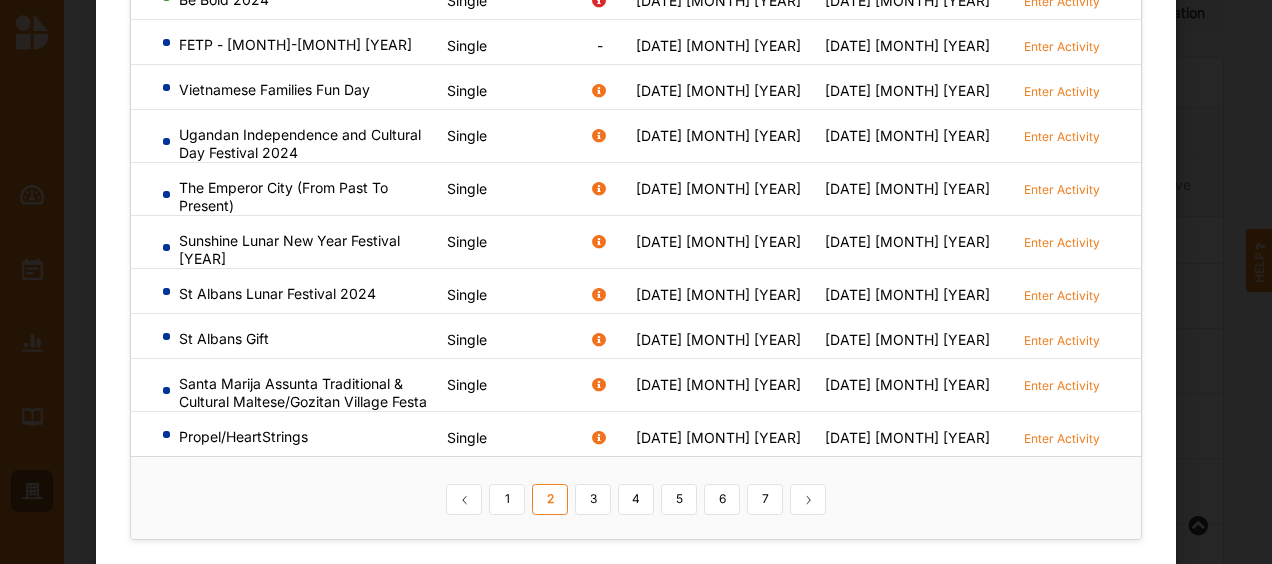 scroll, scrollTop: 288, scrollLeft: 0, axis: vertical 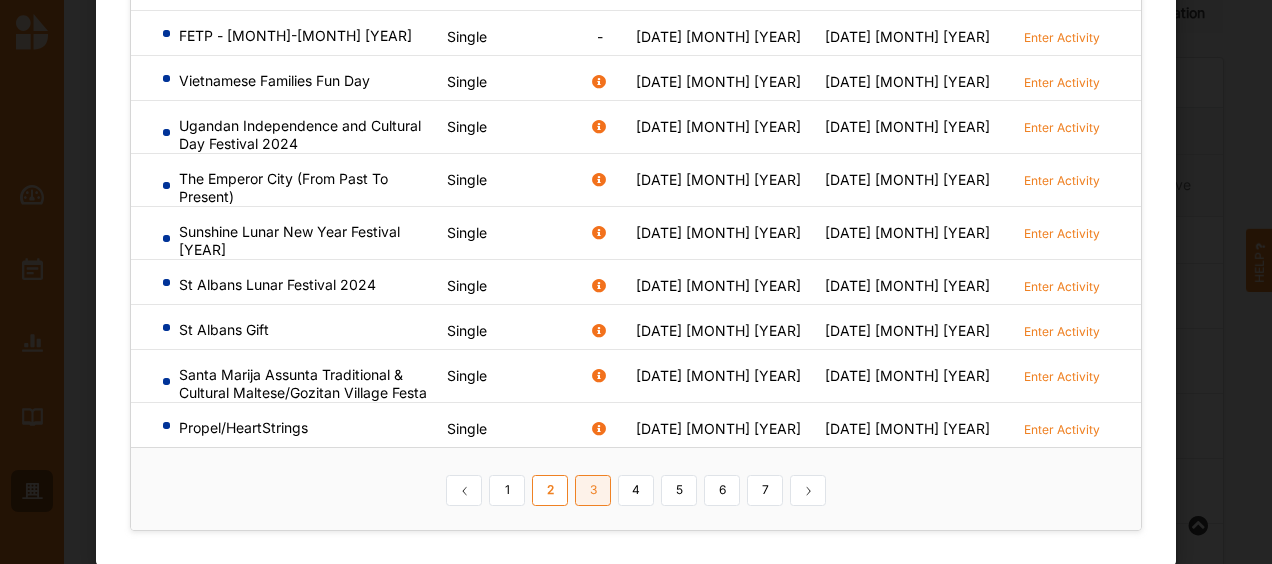 click on "3" at bounding box center (593, 491) 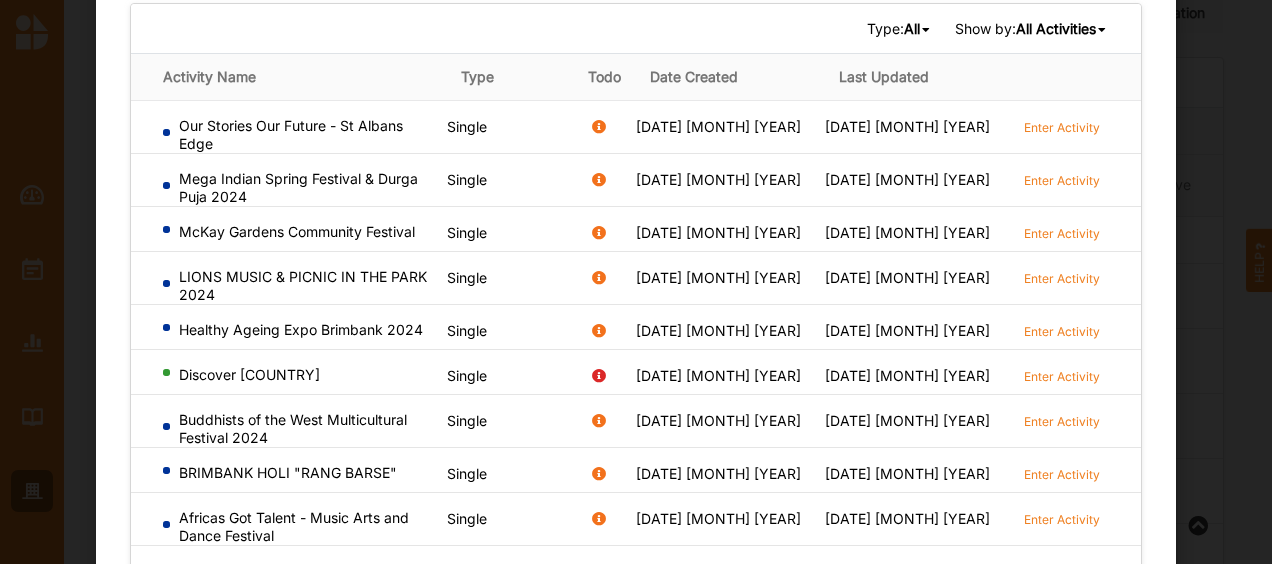 scroll, scrollTop: 296, scrollLeft: 0, axis: vertical 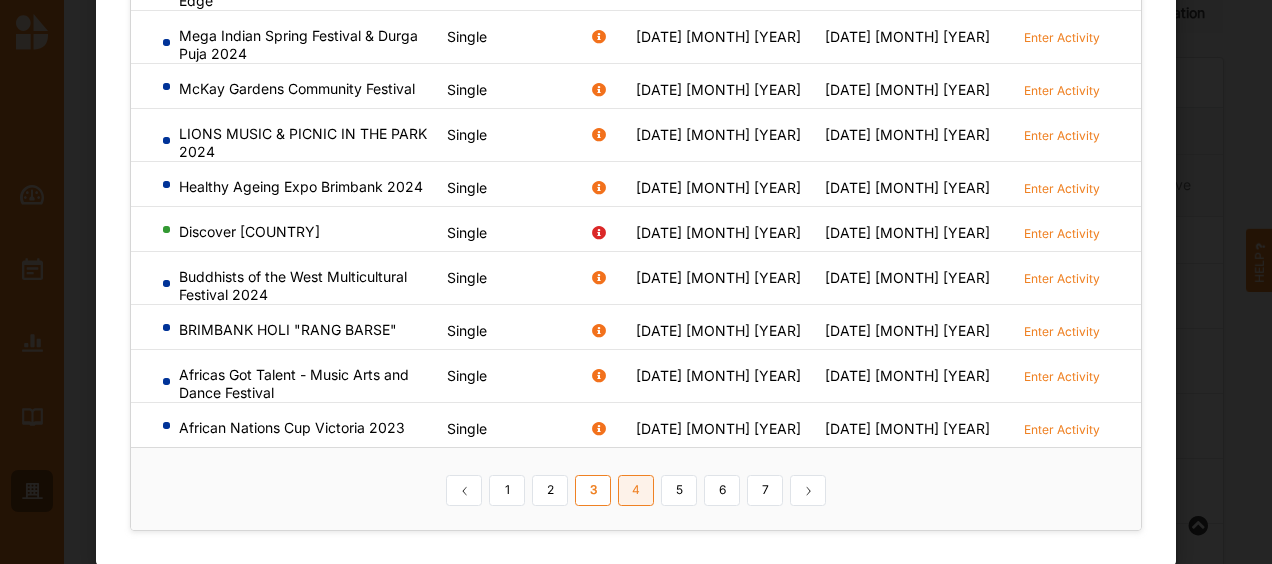 click on "4" at bounding box center (636, 491) 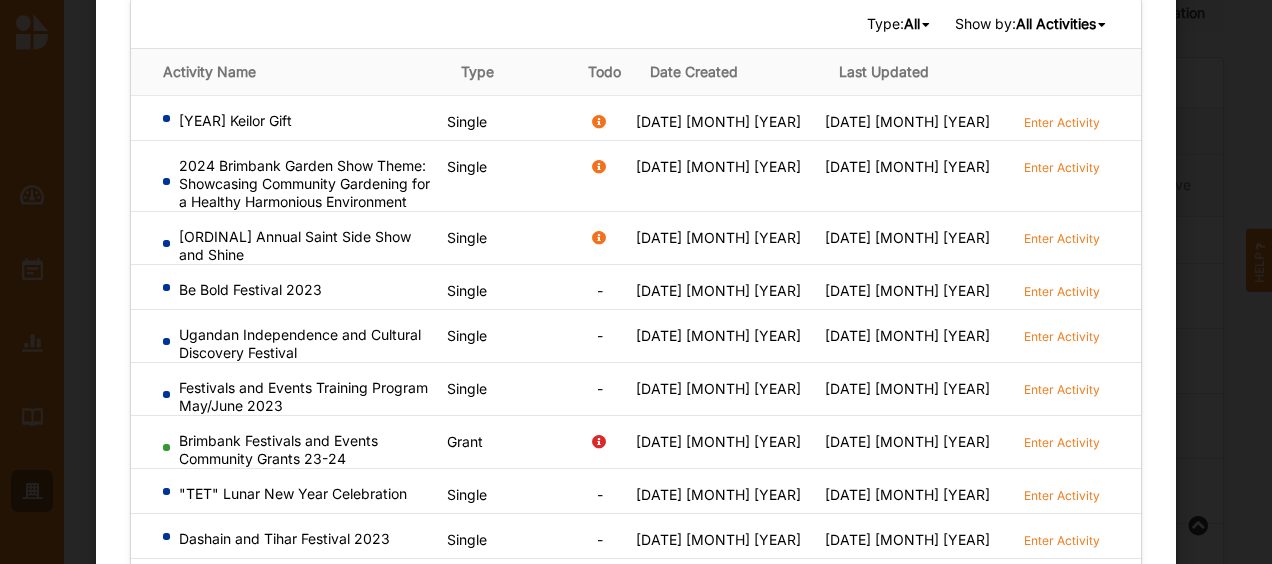 scroll, scrollTop: 306, scrollLeft: 0, axis: vertical 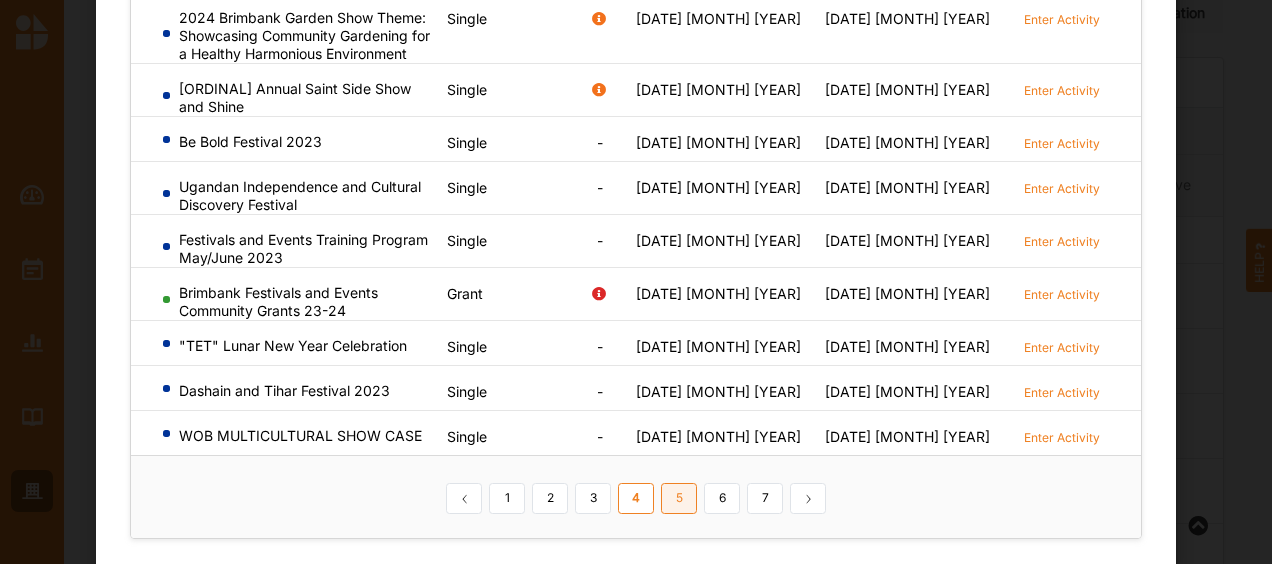 click on "5" at bounding box center [679, 499] 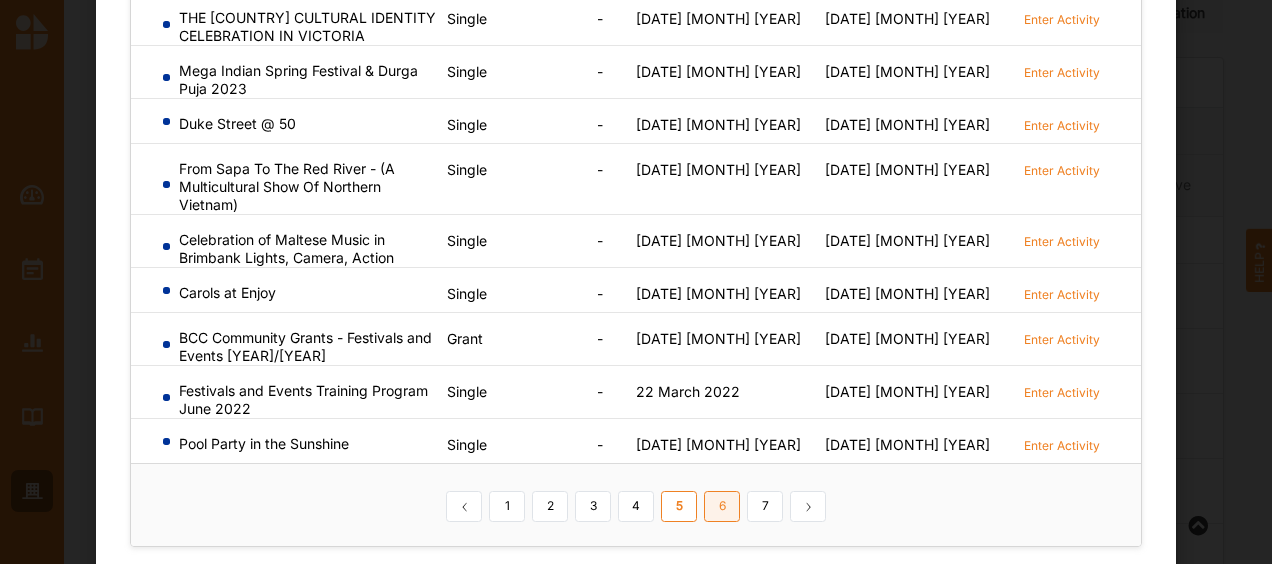 click on "6" at bounding box center (722, 507) 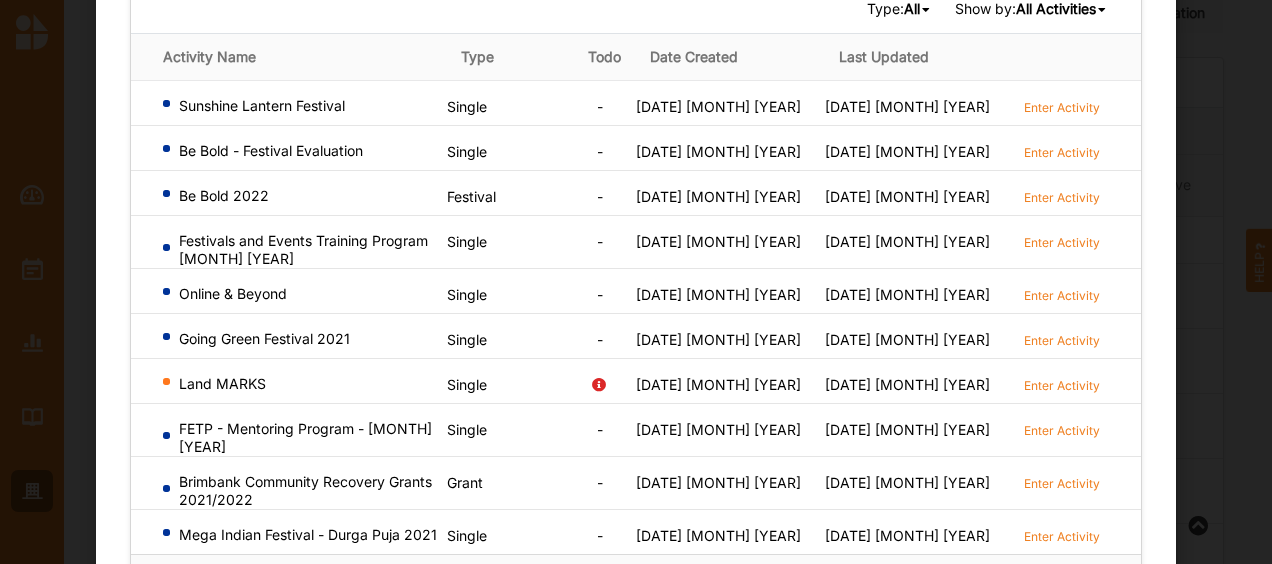 scroll, scrollTop: 272, scrollLeft: 0, axis: vertical 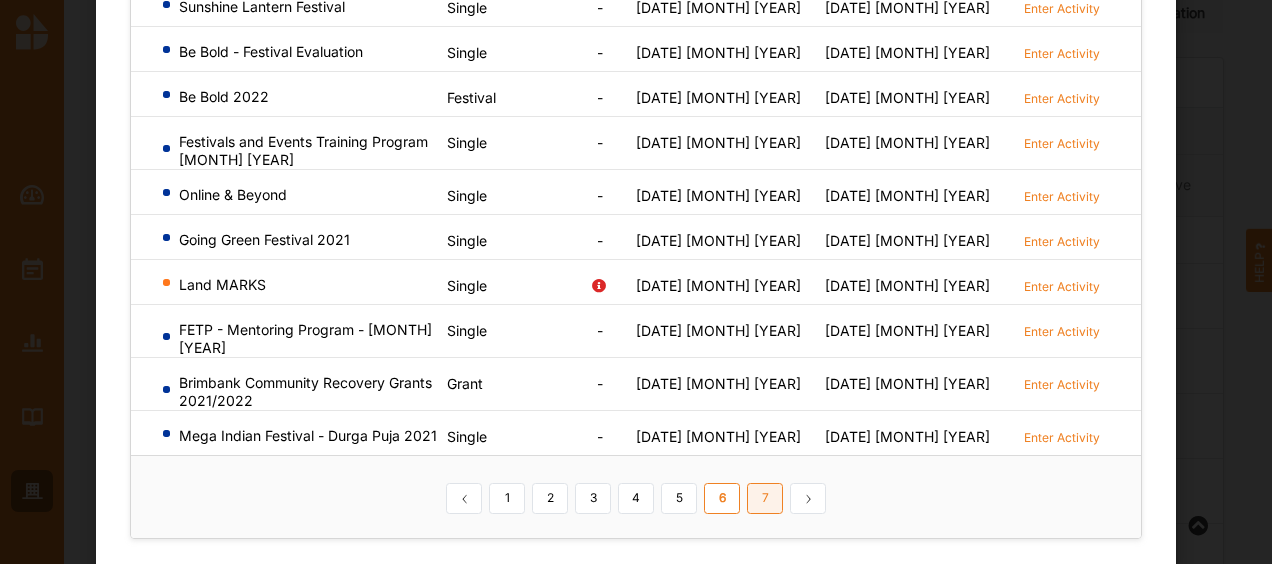 click on "7" at bounding box center (765, 499) 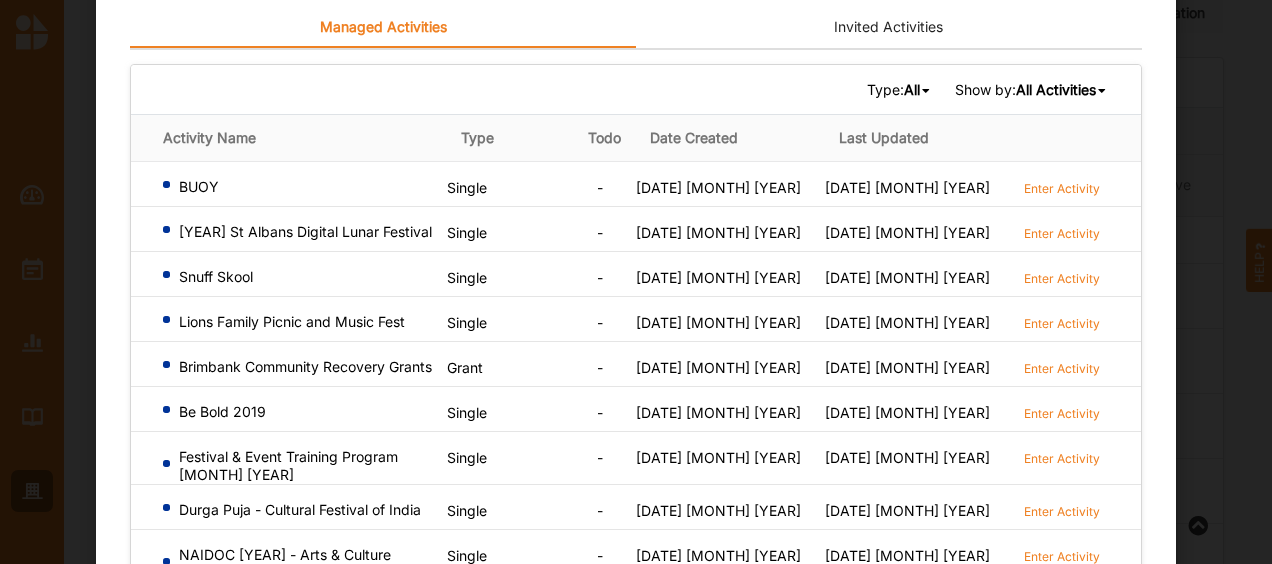 scroll, scrollTop: 0, scrollLeft: 0, axis: both 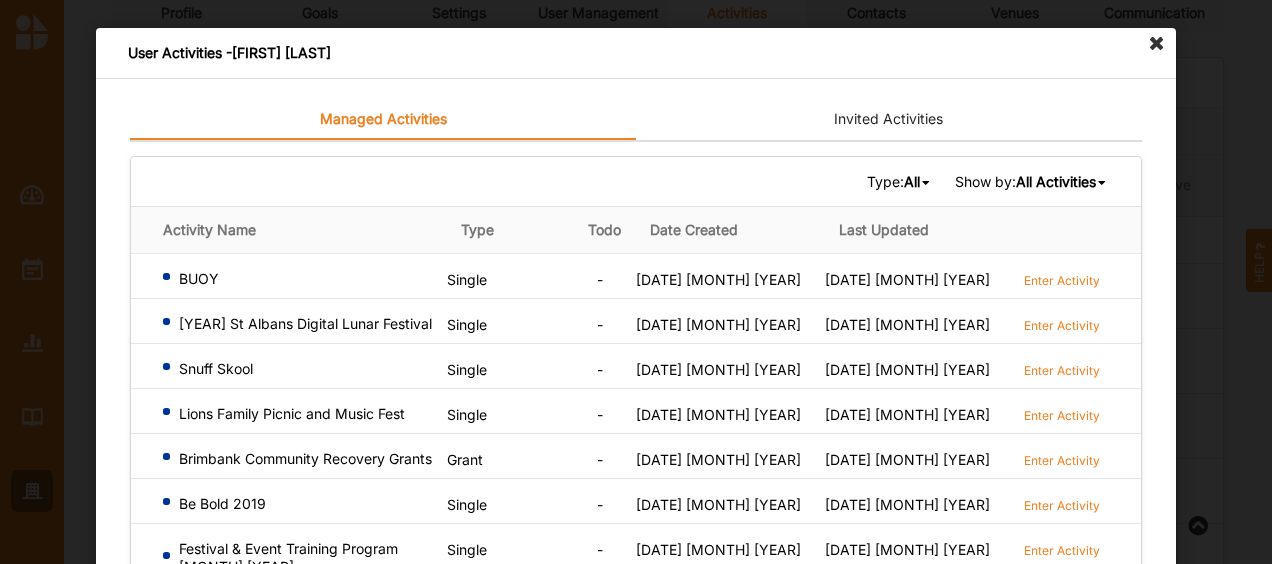 click at bounding box center [1157, 44] 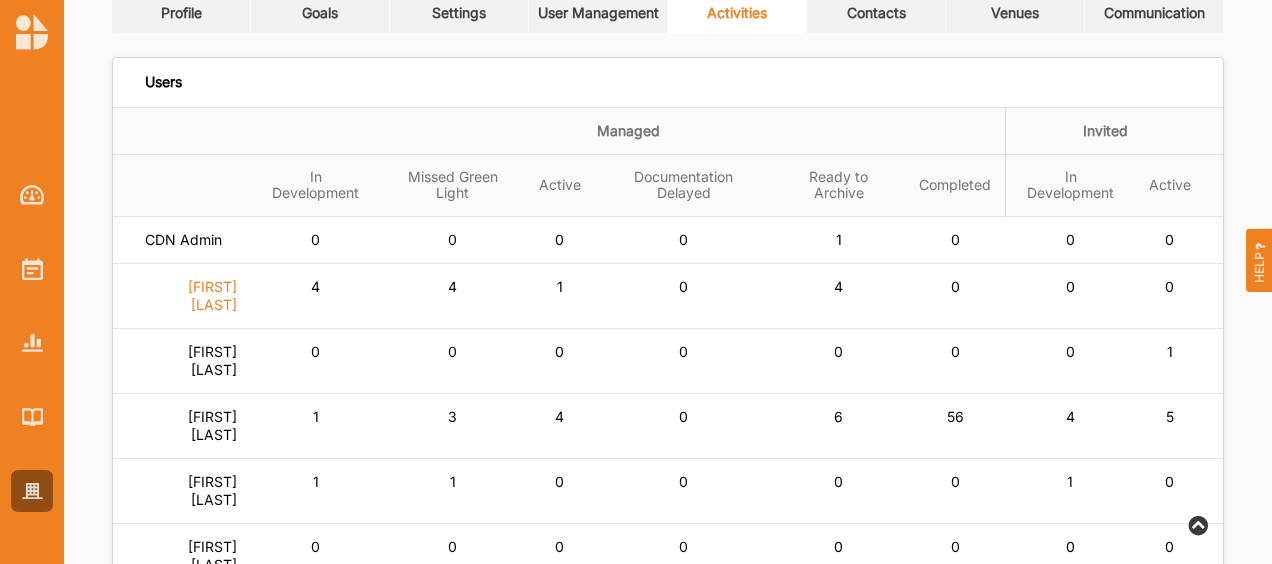 click on "Siena Balakrishnan" at bounding box center (183, 240) 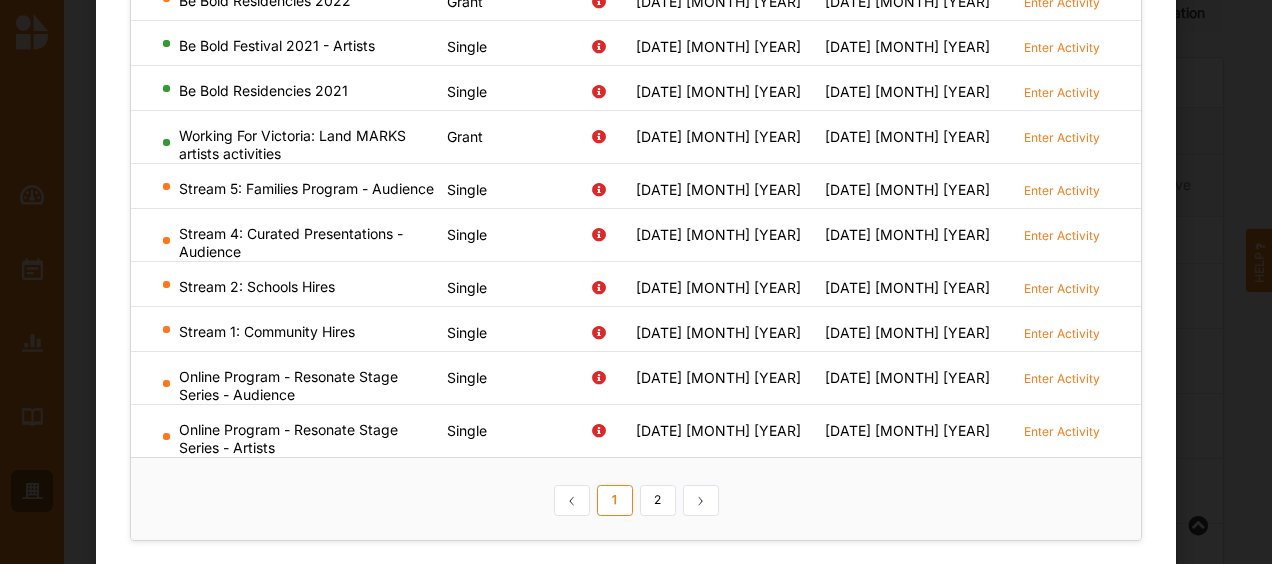 scroll, scrollTop: 288, scrollLeft: 0, axis: vertical 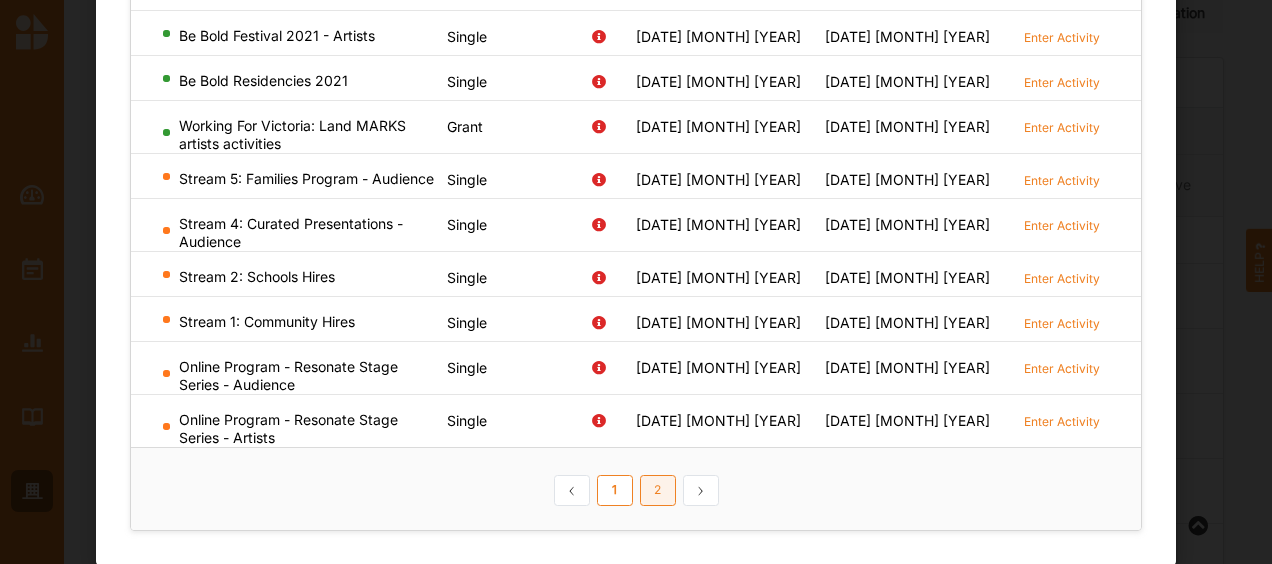 click on "2" at bounding box center [658, 491] 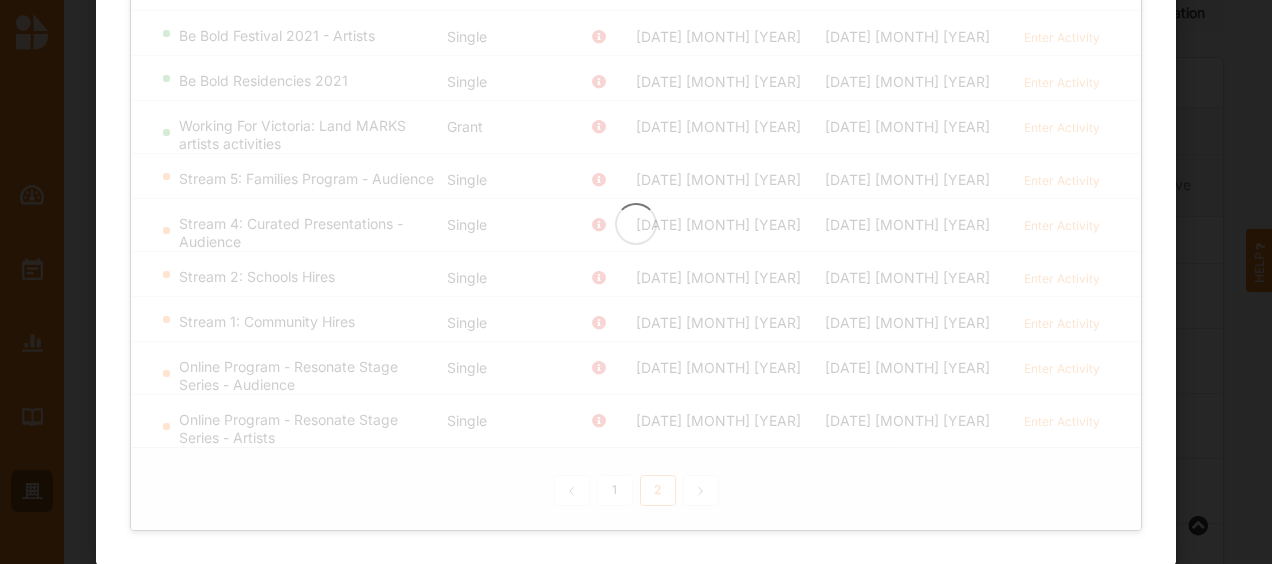 scroll, scrollTop: 0, scrollLeft: 0, axis: both 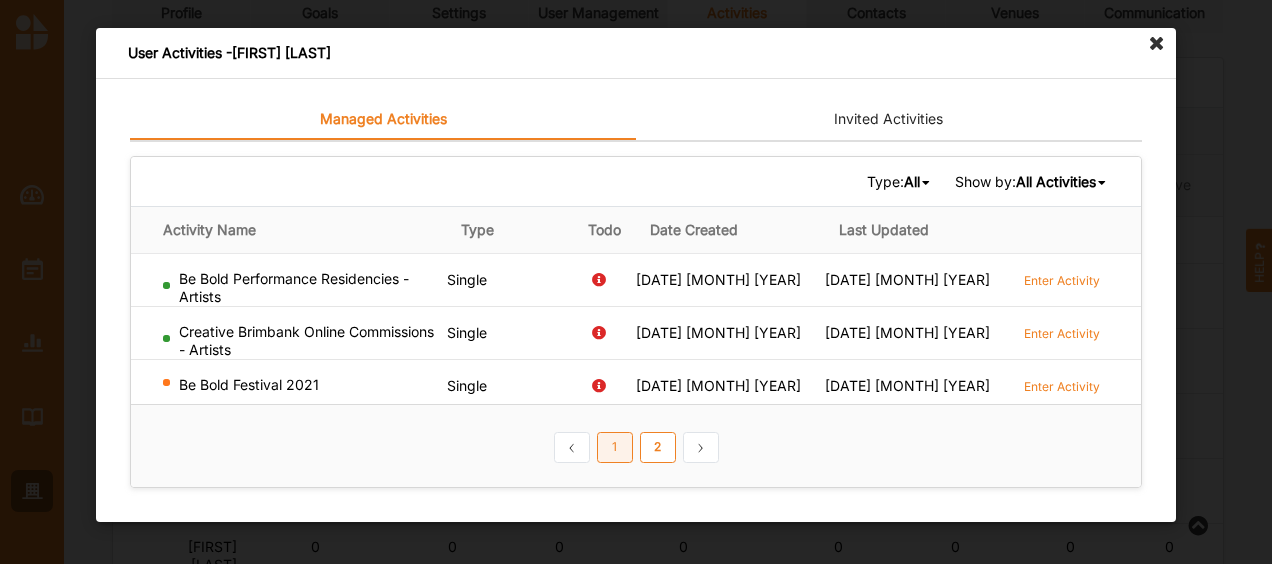 click on "1" at bounding box center [615, 448] 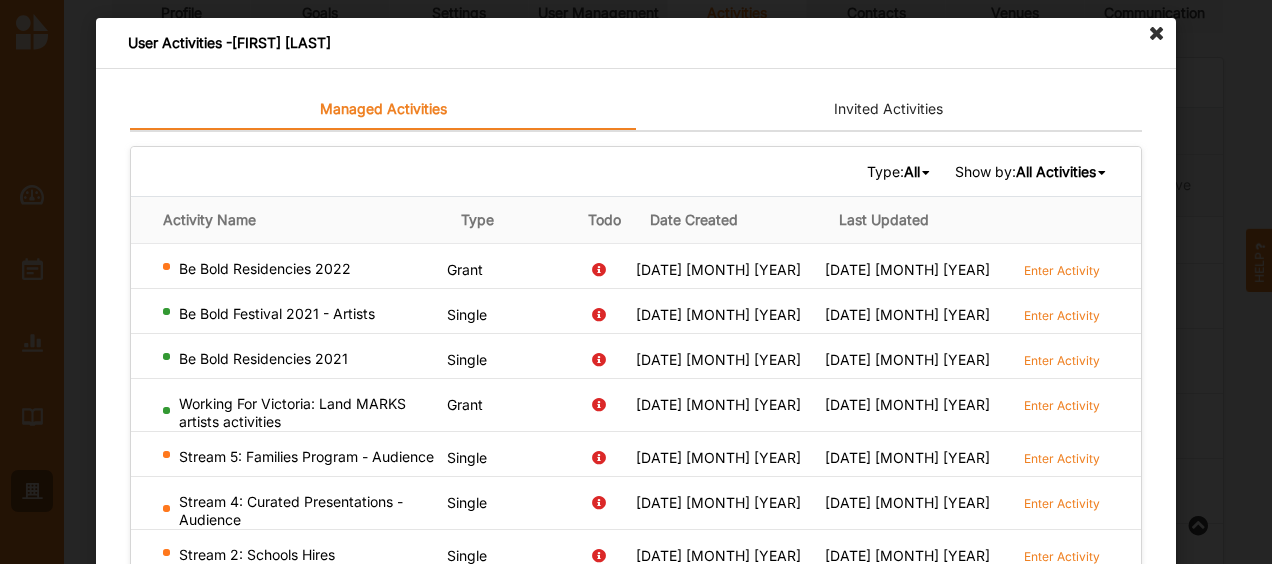 scroll, scrollTop: 0, scrollLeft: 0, axis: both 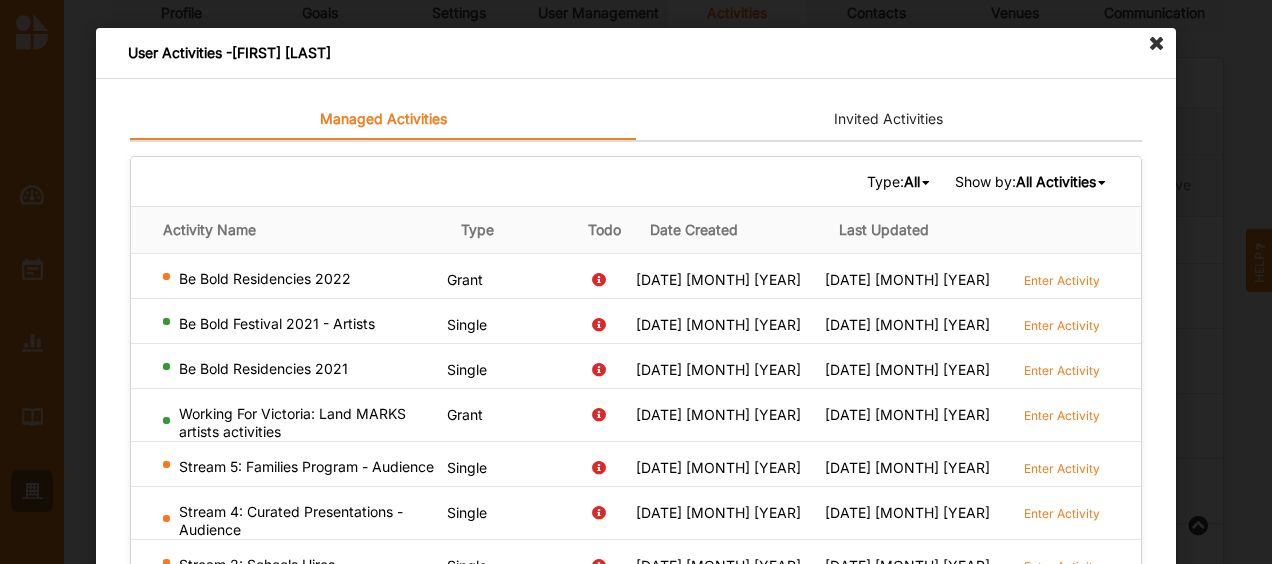 click at bounding box center [1157, 44] 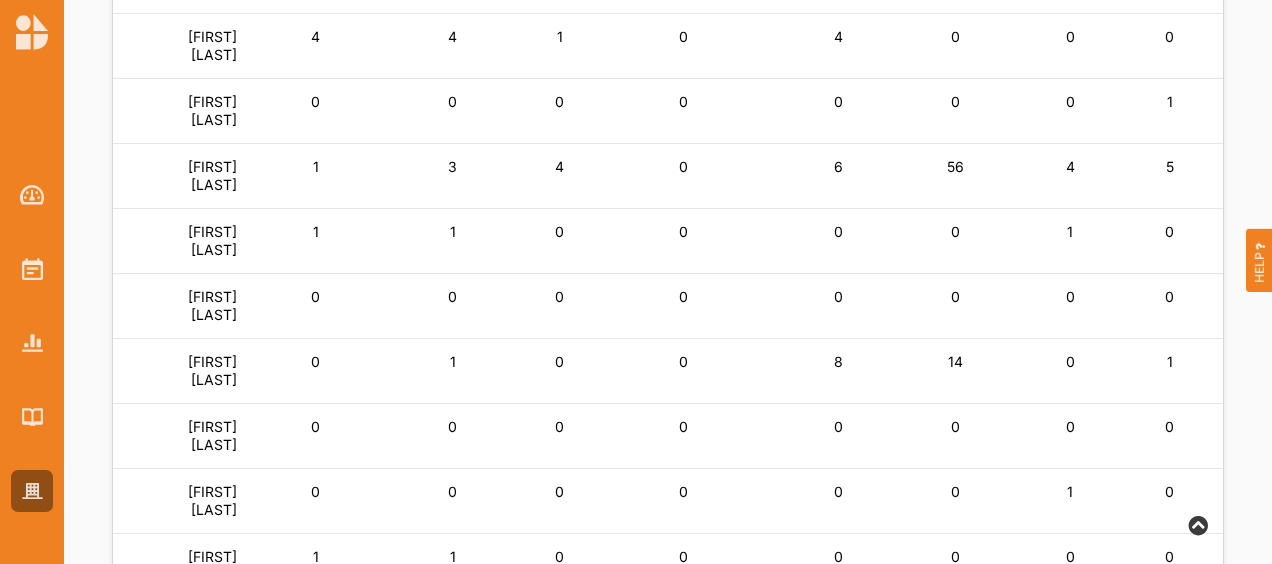 scroll, scrollTop: 352, scrollLeft: 0, axis: vertical 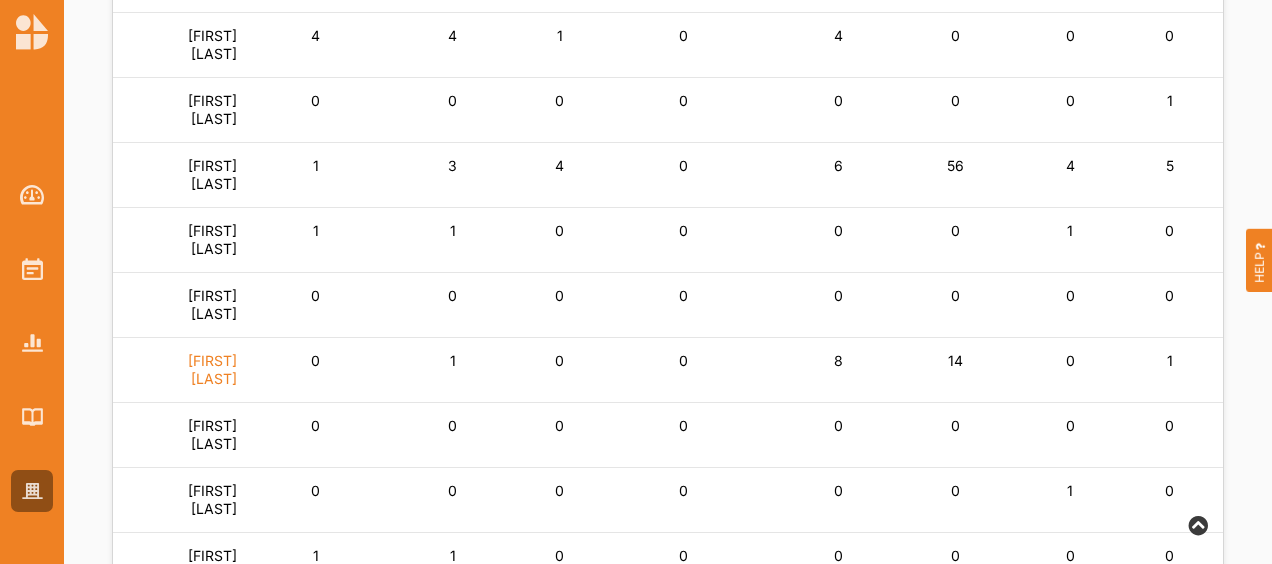 click on "[FIRST]  [LAST]" at bounding box center [183, -11] 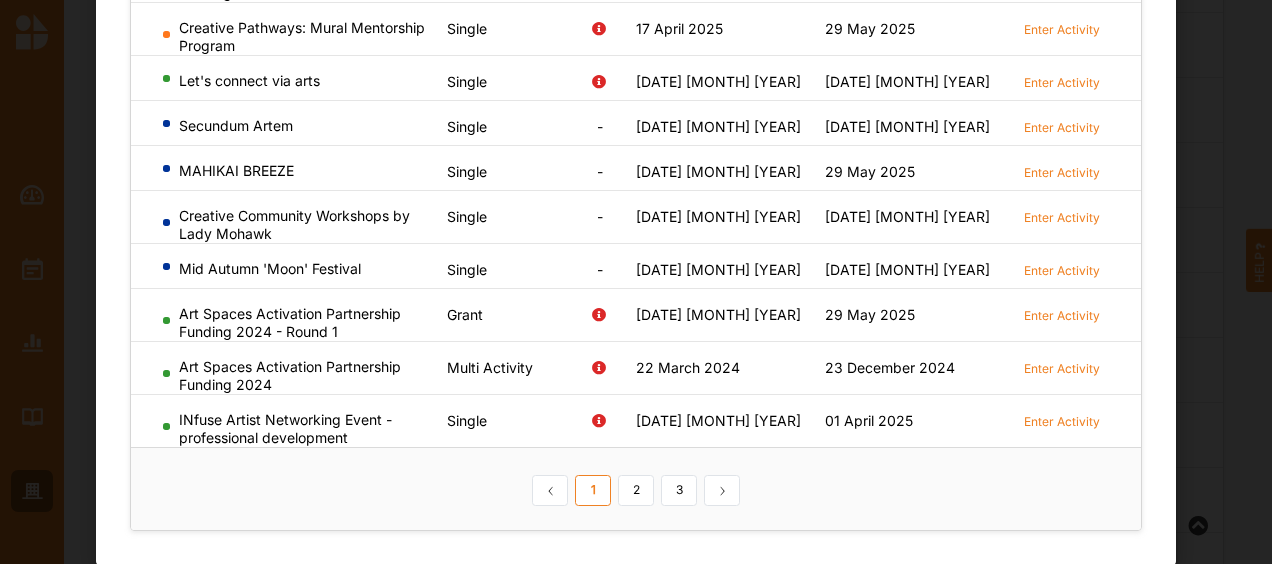 scroll, scrollTop: 298, scrollLeft: 0, axis: vertical 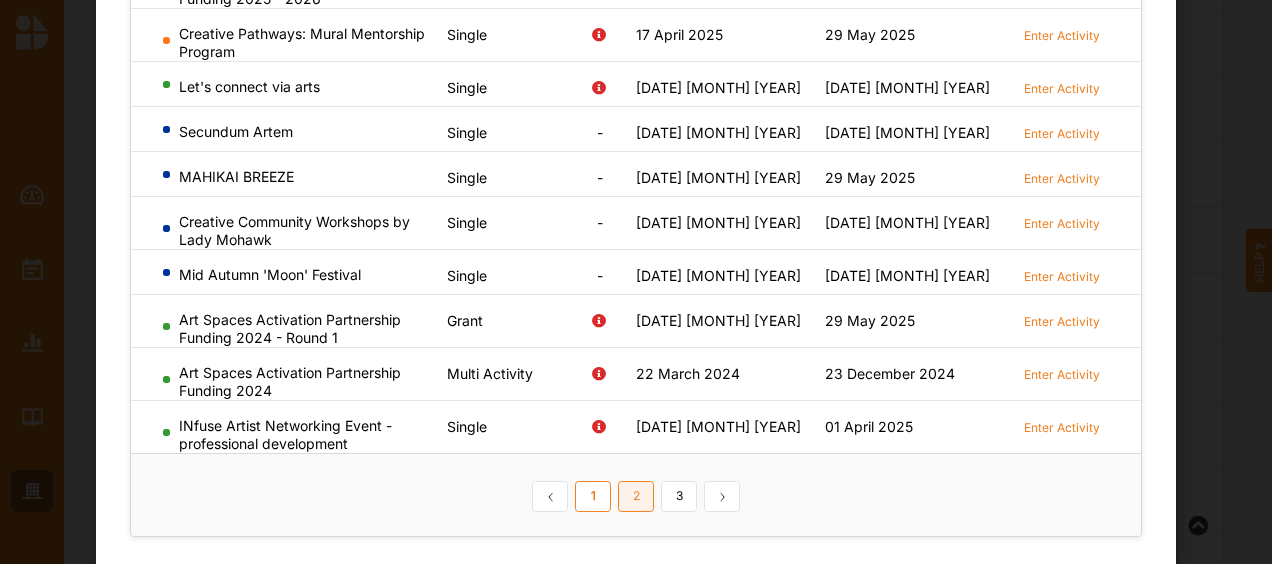 click on "2" at bounding box center [636, 497] 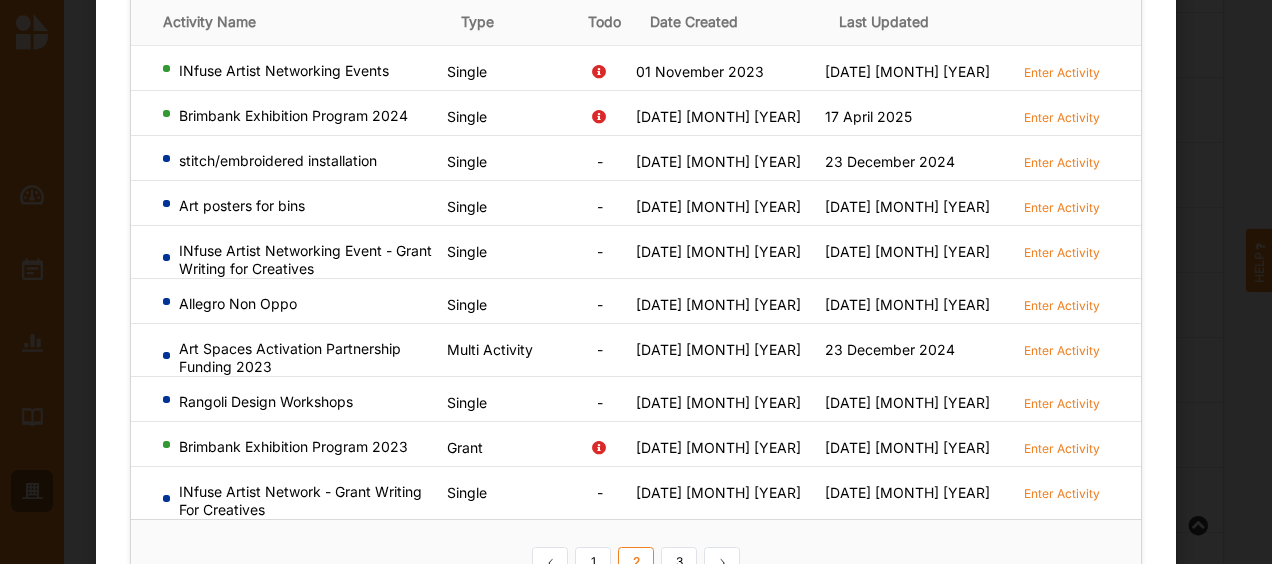 scroll, scrollTop: 218, scrollLeft: 0, axis: vertical 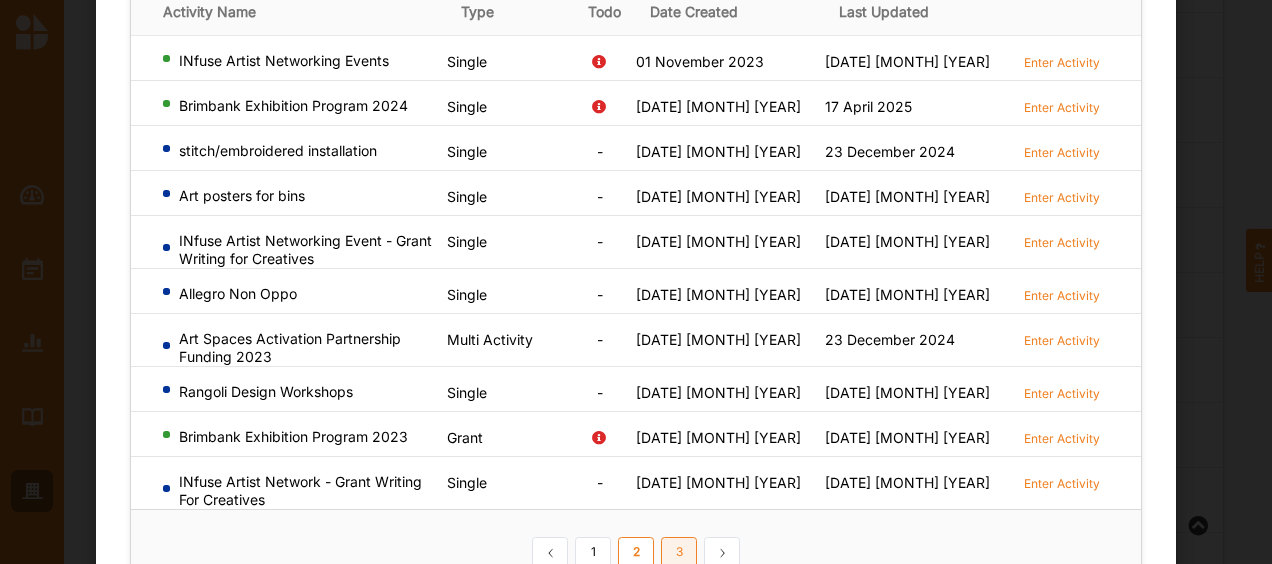 click on "3" at bounding box center (679, 553) 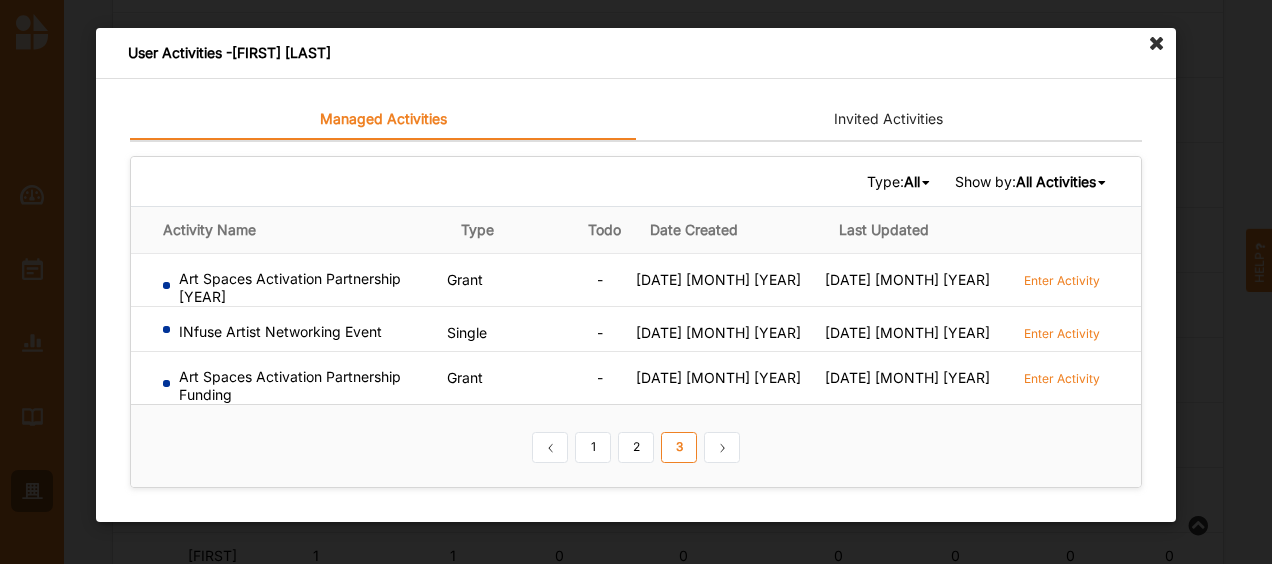 scroll, scrollTop: 0, scrollLeft: 0, axis: both 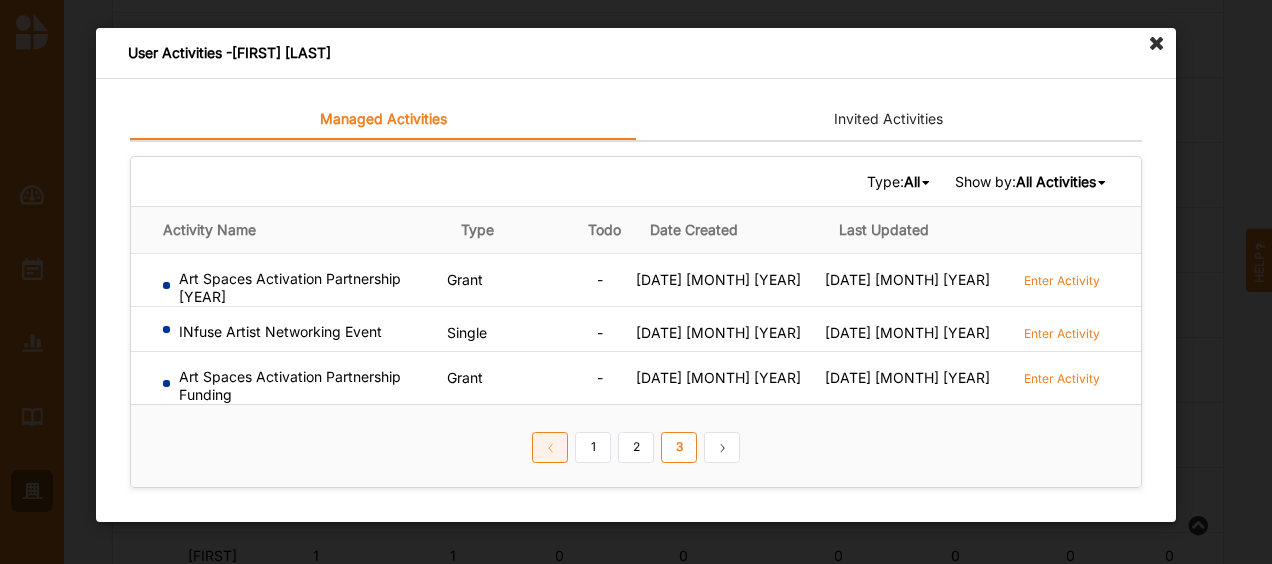click on "⟨" at bounding box center (550, 448) 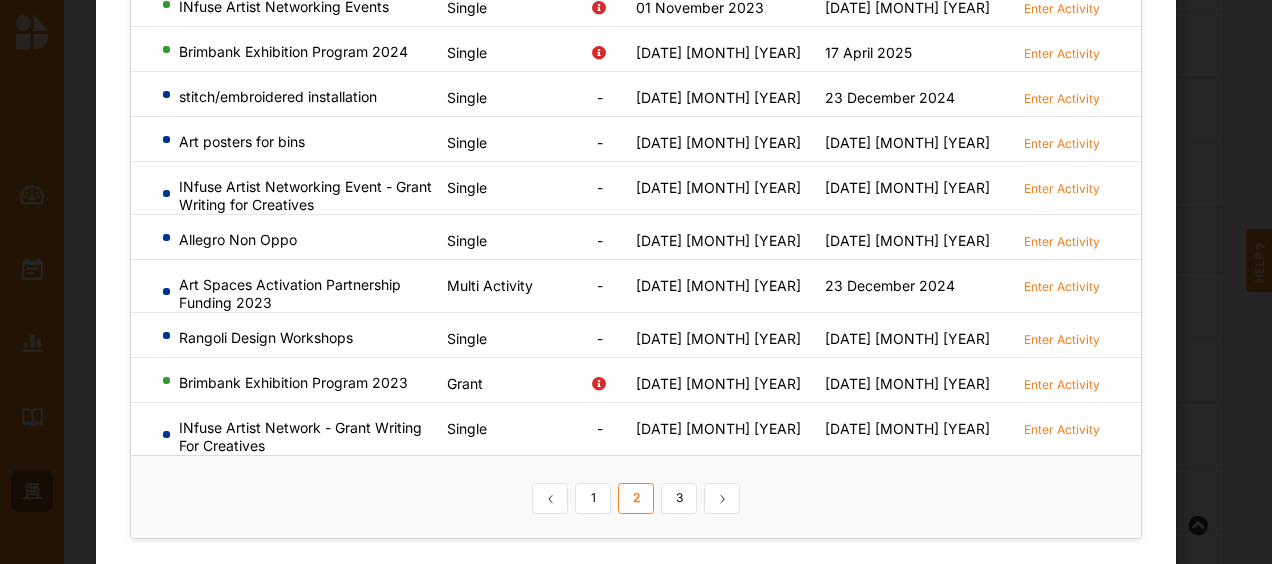 scroll, scrollTop: 280, scrollLeft: 0, axis: vertical 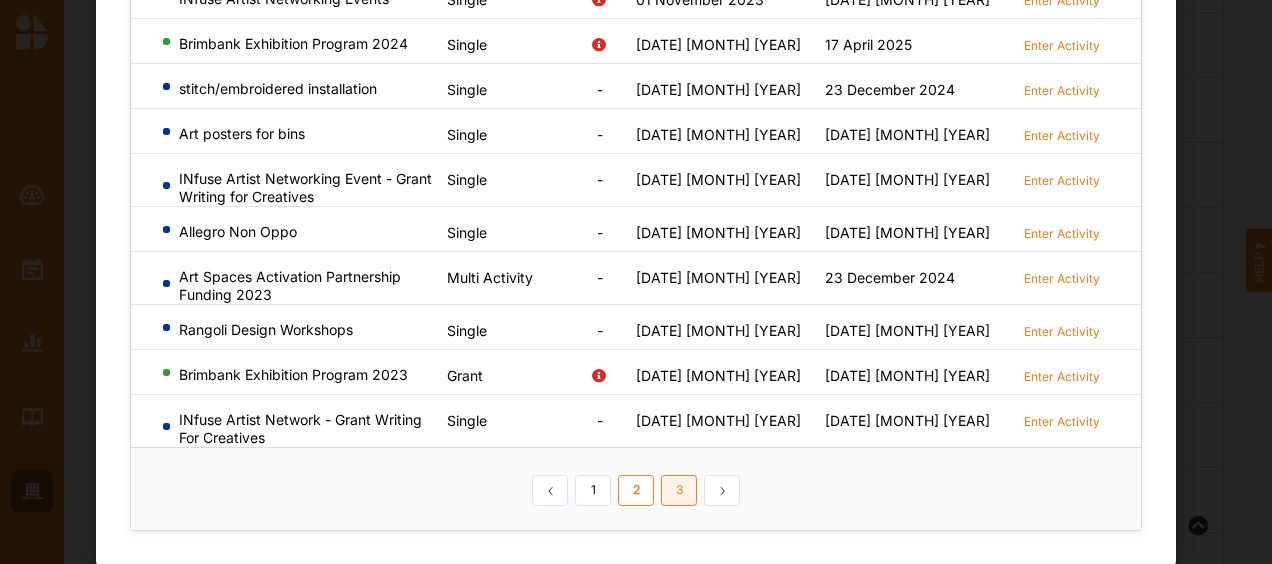 click on "3" at bounding box center (679, 491) 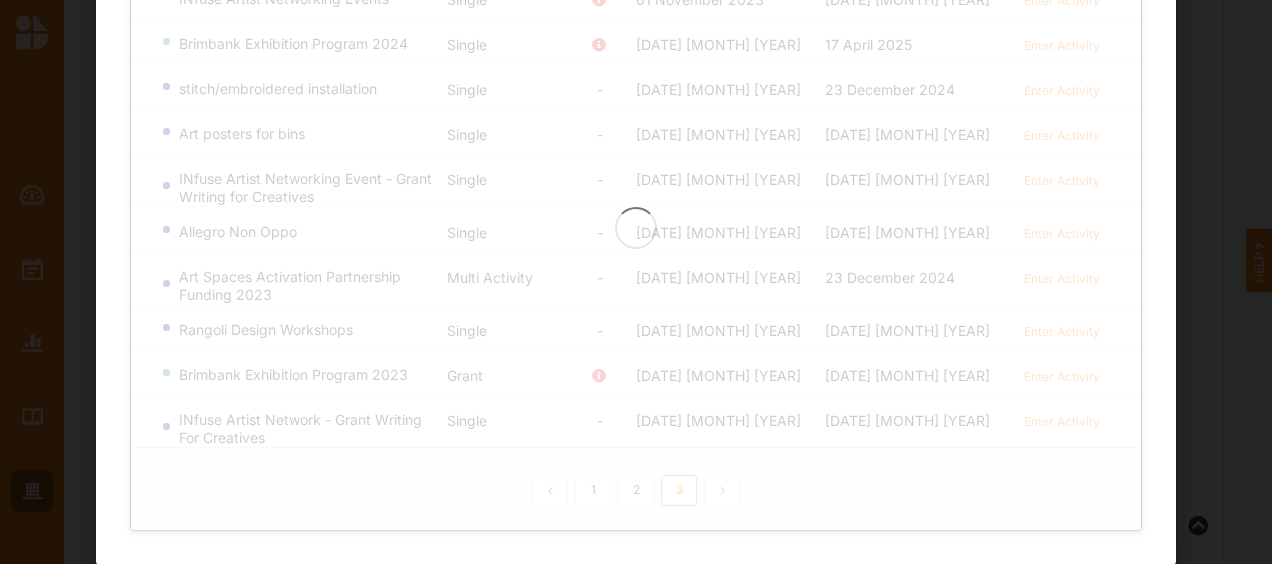 scroll, scrollTop: 0, scrollLeft: 0, axis: both 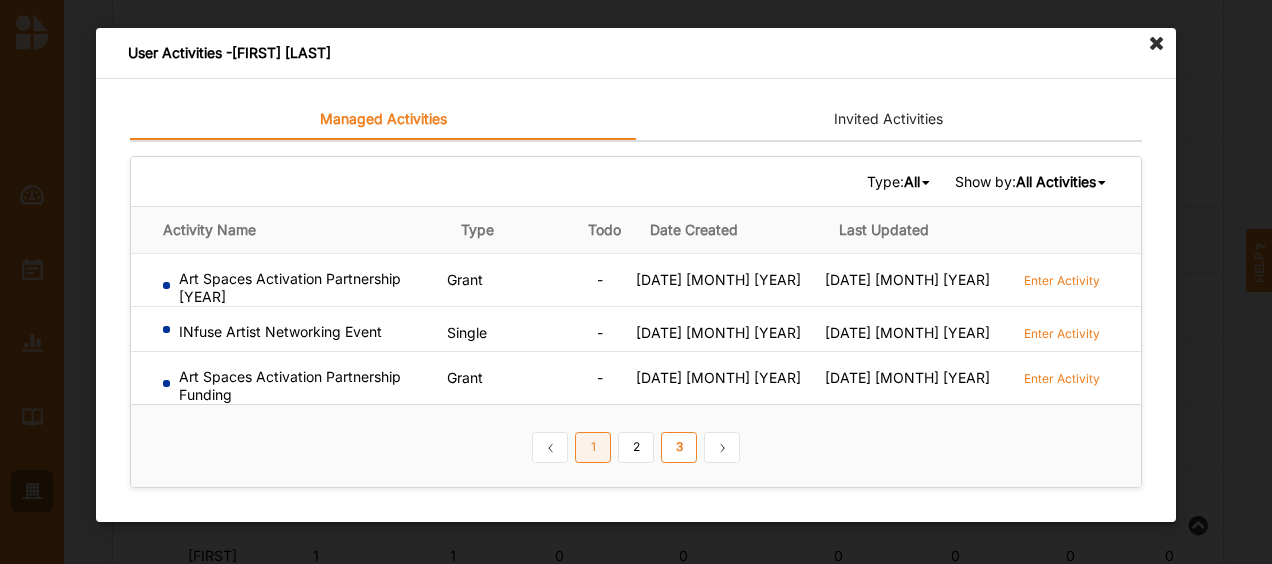 click on "1" at bounding box center [593, 448] 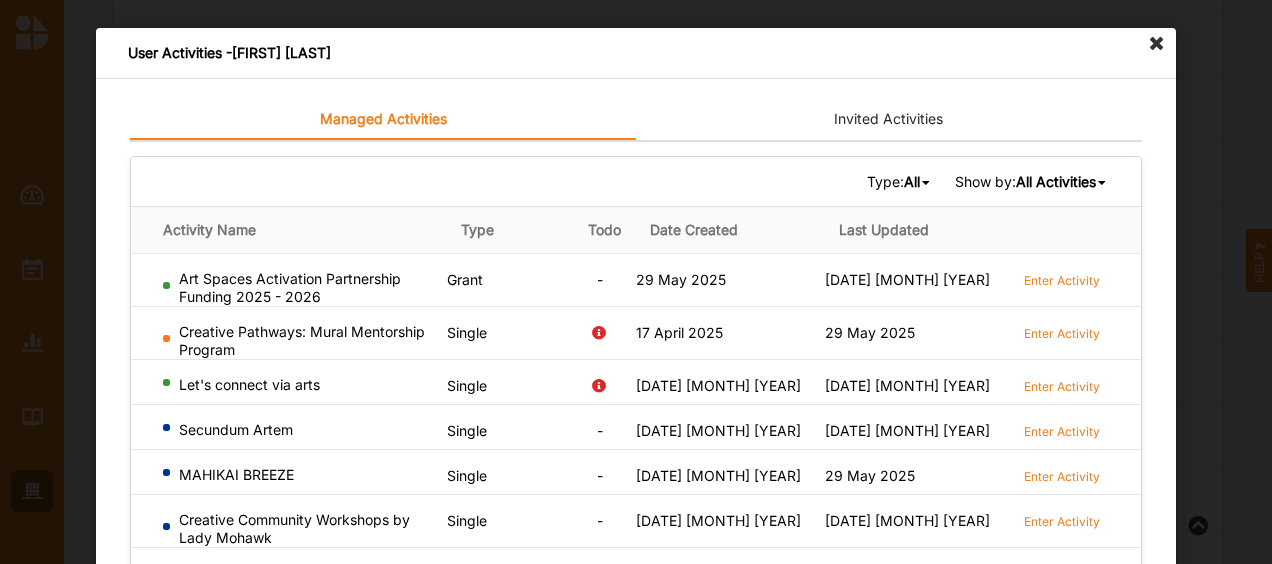 click on "Invited Activities" at bounding box center [889, 120] 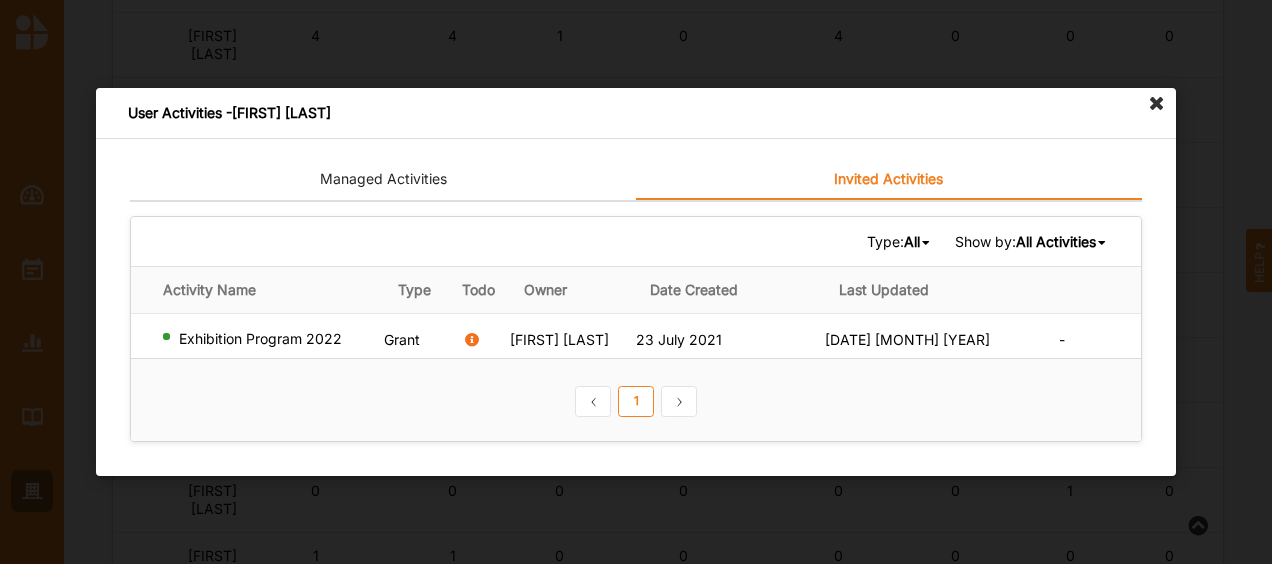 click at bounding box center [1157, 104] 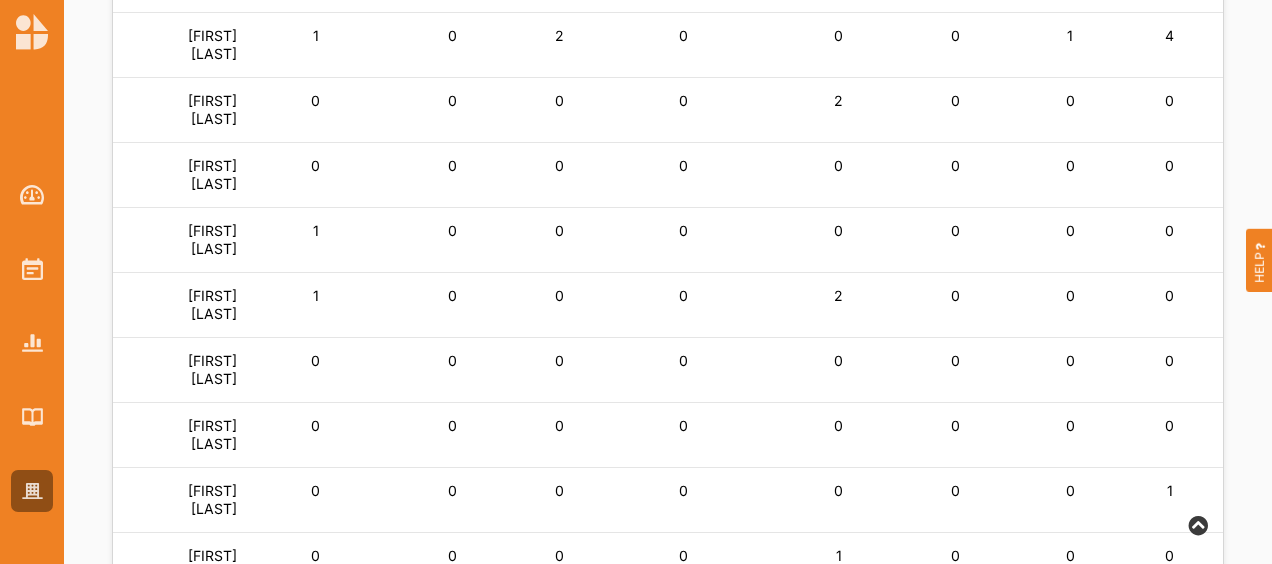 scroll, scrollTop: 1474, scrollLeft: 0, axis: vertical 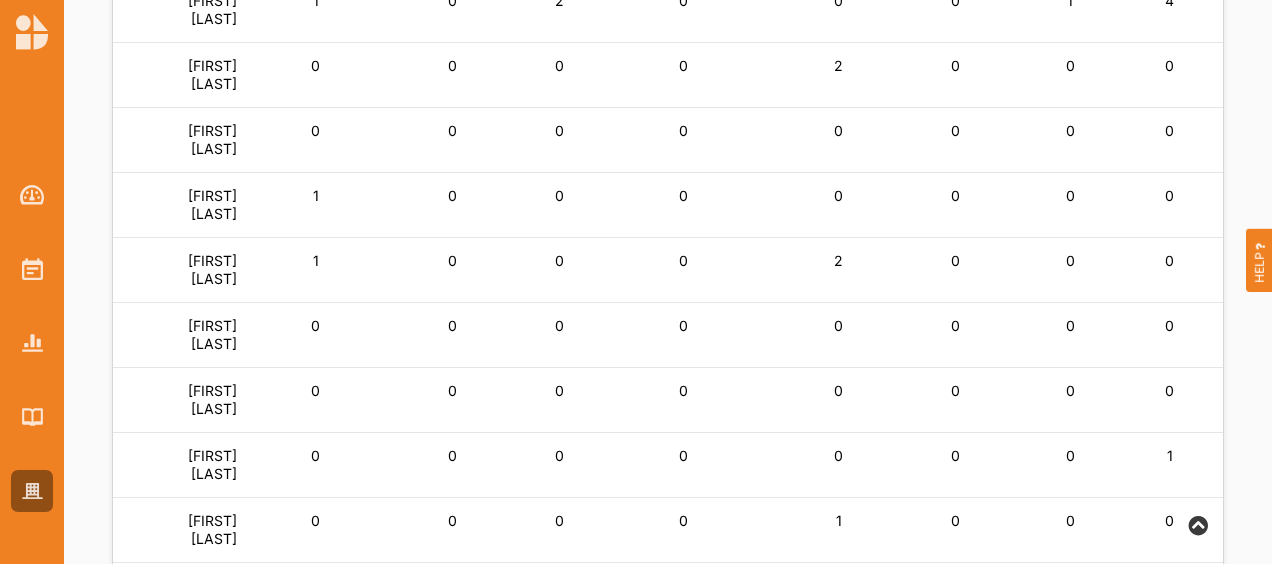 click on "[FIRST] [LAST]" at bounding box center [183, -1133] 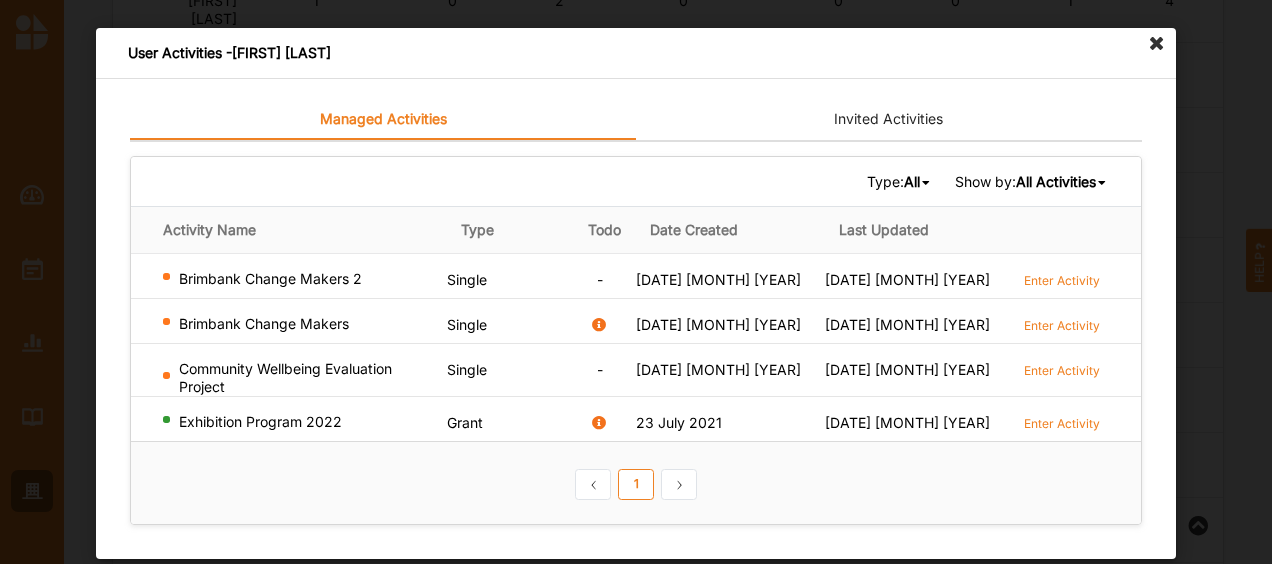 click on "Enter Activity" at bounding box center (1062, 422) 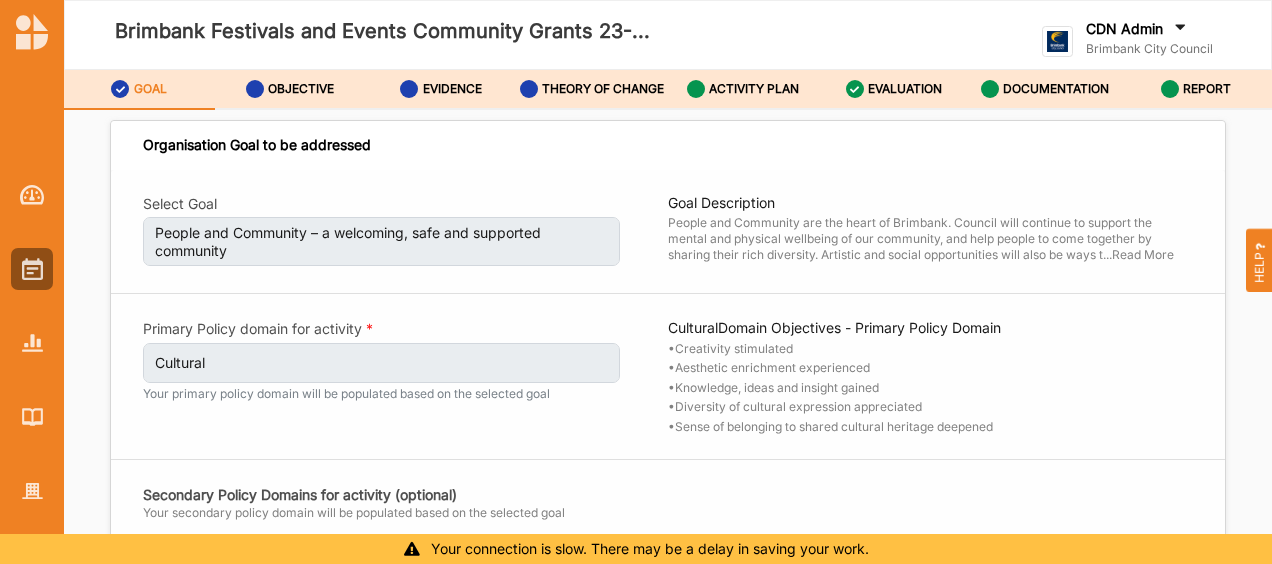 scroll, scrollTop: 0, scrollLeft: 0, axis: both 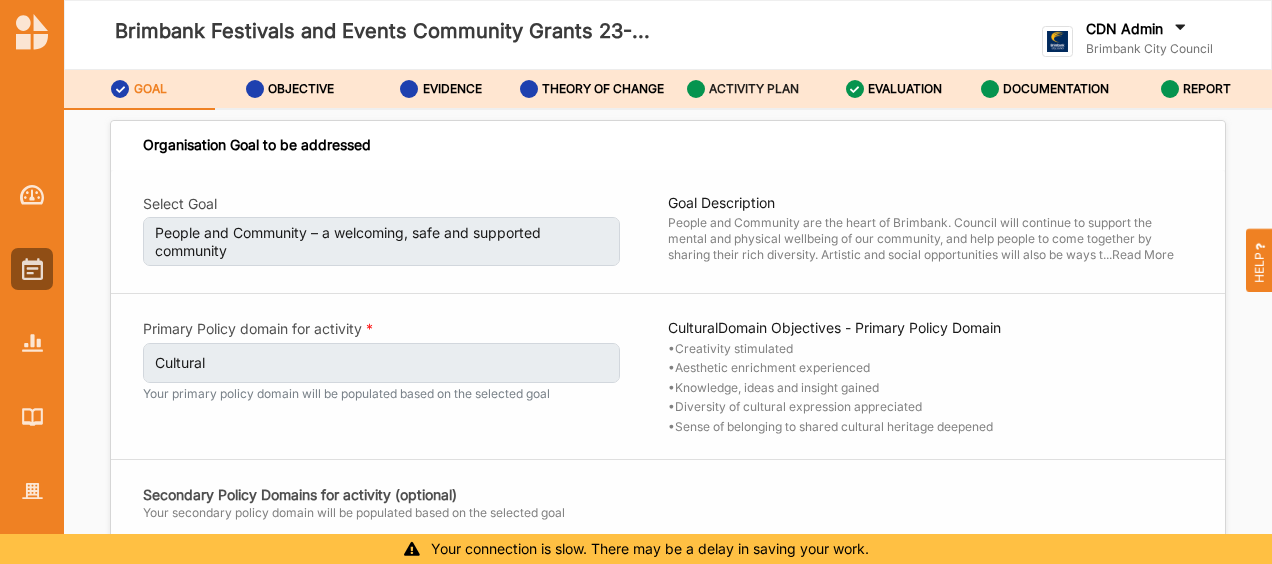click on "ACTIVITY PLAN" at bounding box center (754, 89) 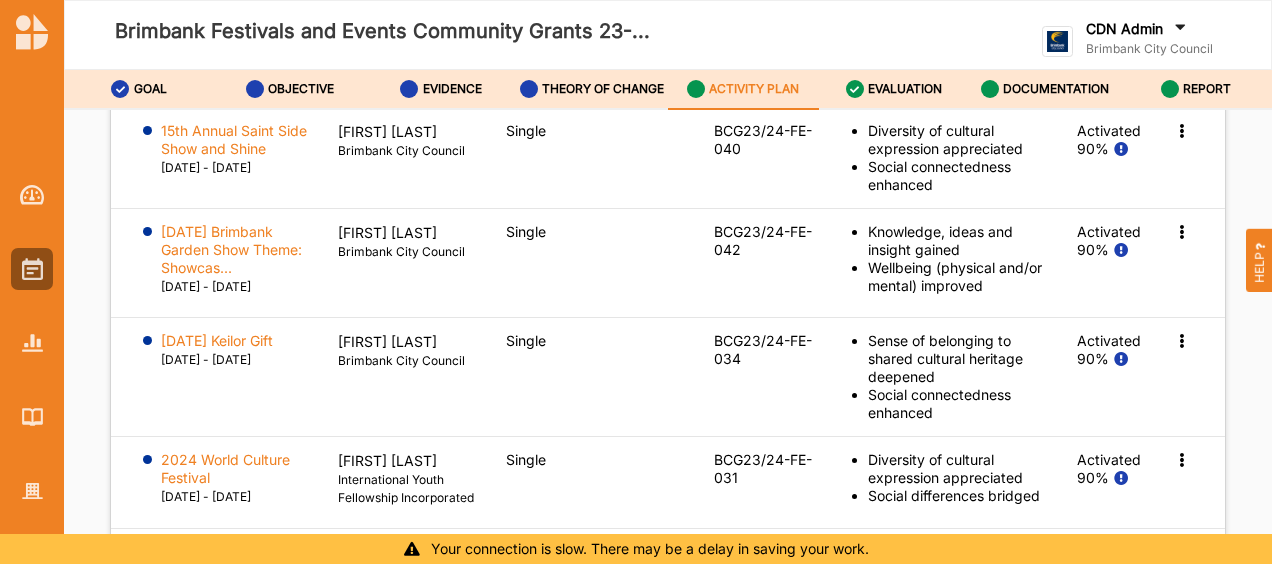 scroll, scrollTop: 3135, scrollLeft: 0, axis: vertical 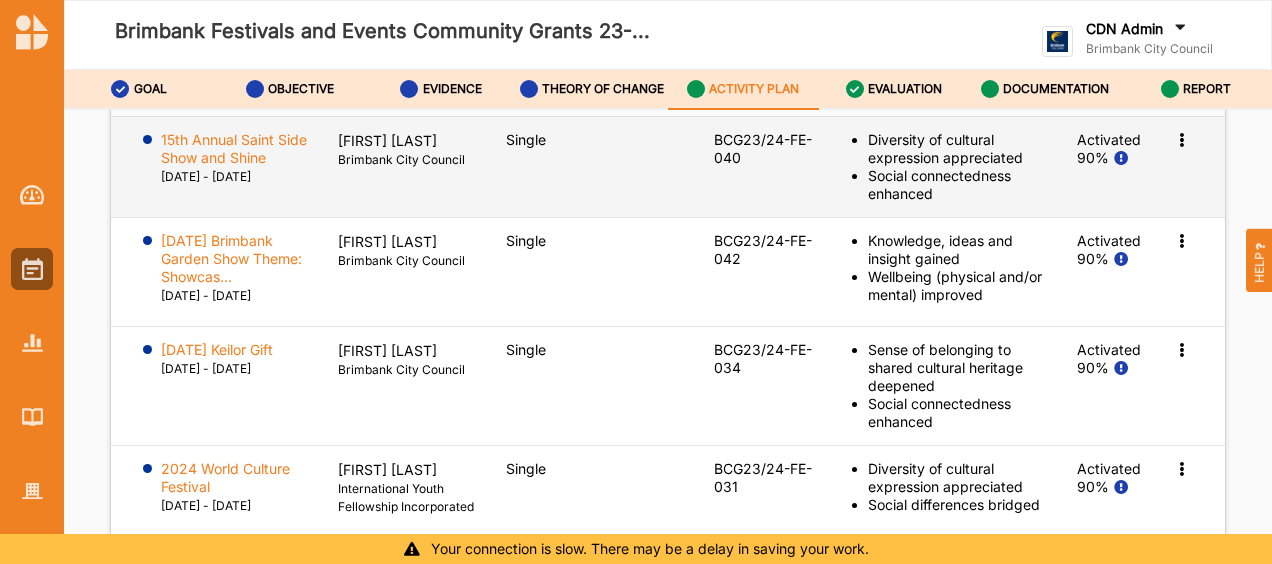 click on "15th Annual Saint Side Show and Shine" at bounding box center [235, 149] 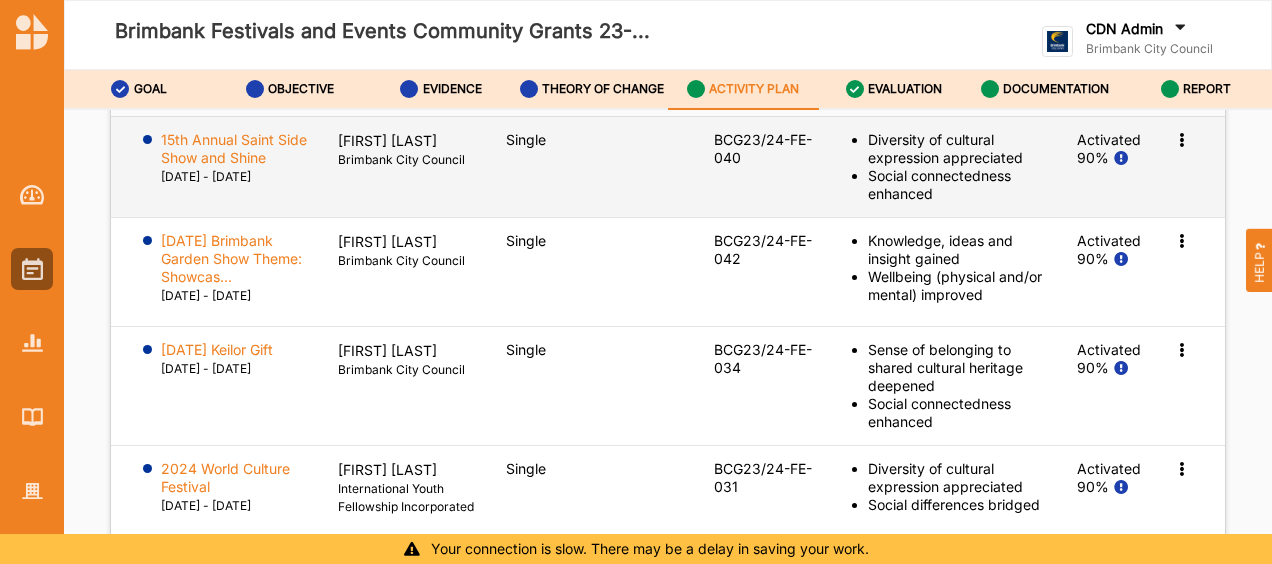 click at bounding box center (1181, 138) 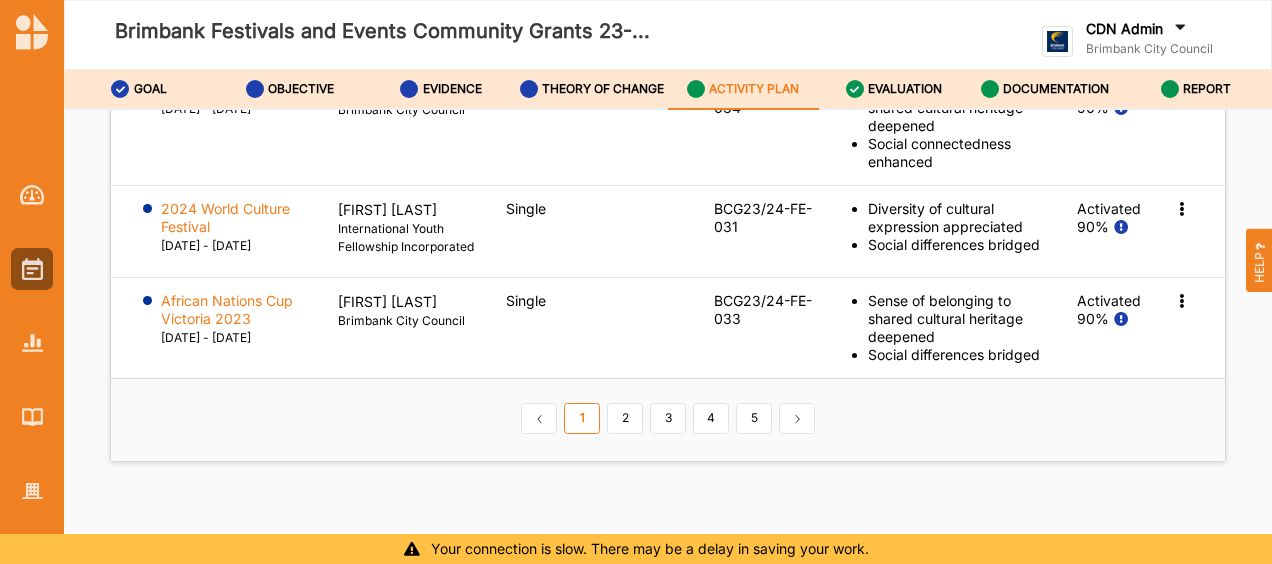 scroll, scrollTop: 3517, scrollLeft: 0, axis: vertical 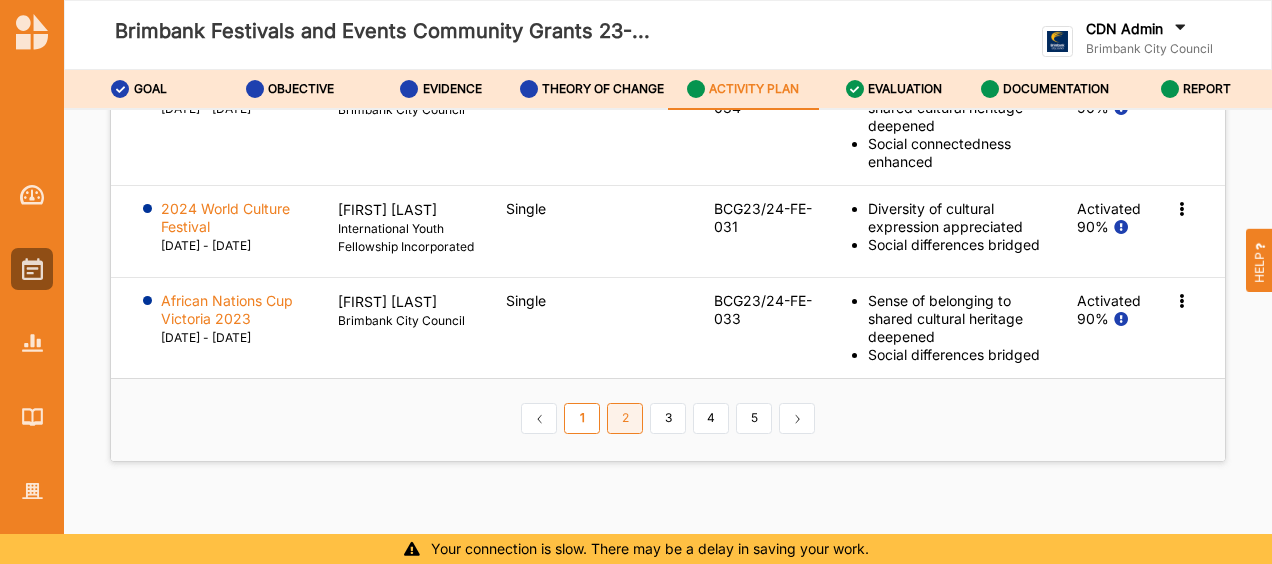 click on "2" at bounding box center (625, 419) 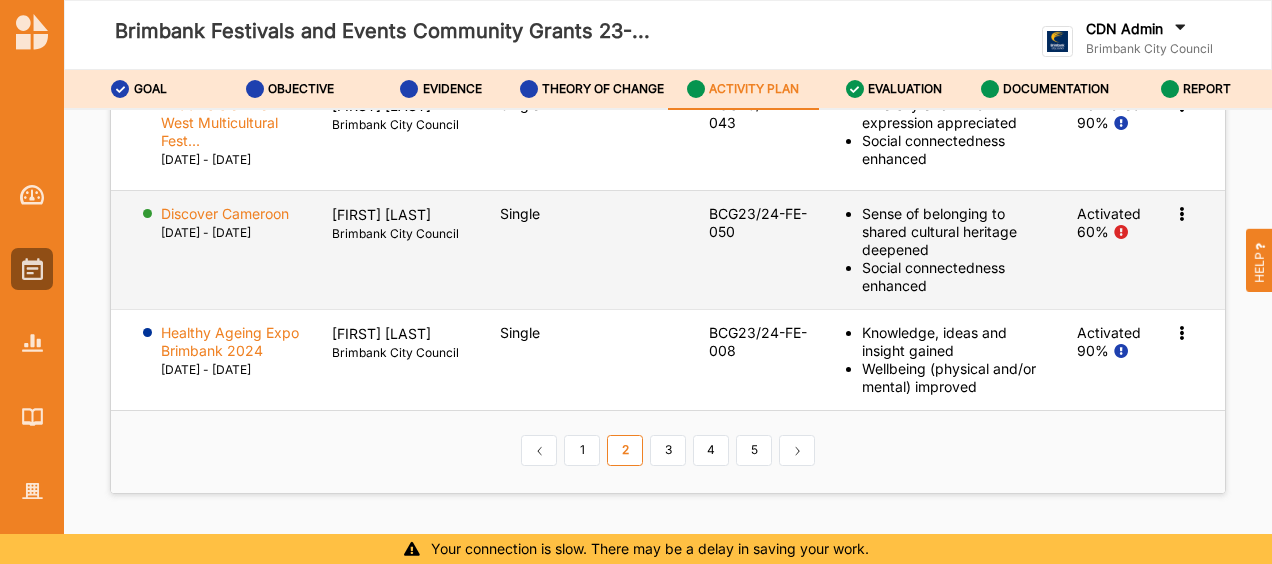 scroll, scrollTop: 3372, scrollLeft: 0, axis: vertical 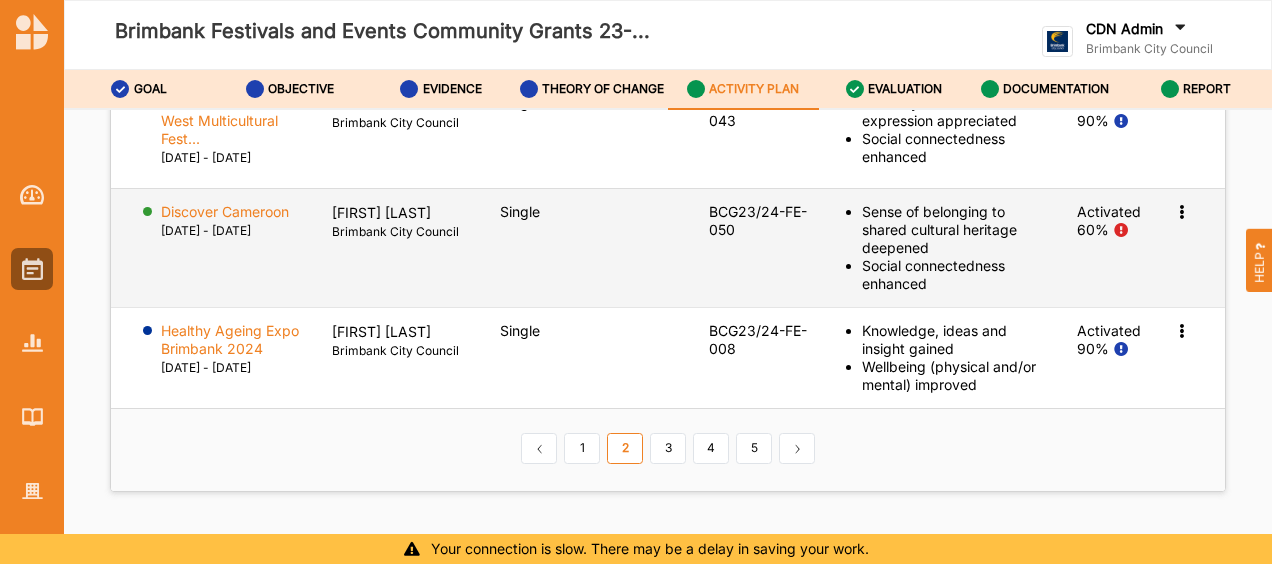 click at bounding box center (1181, -99) 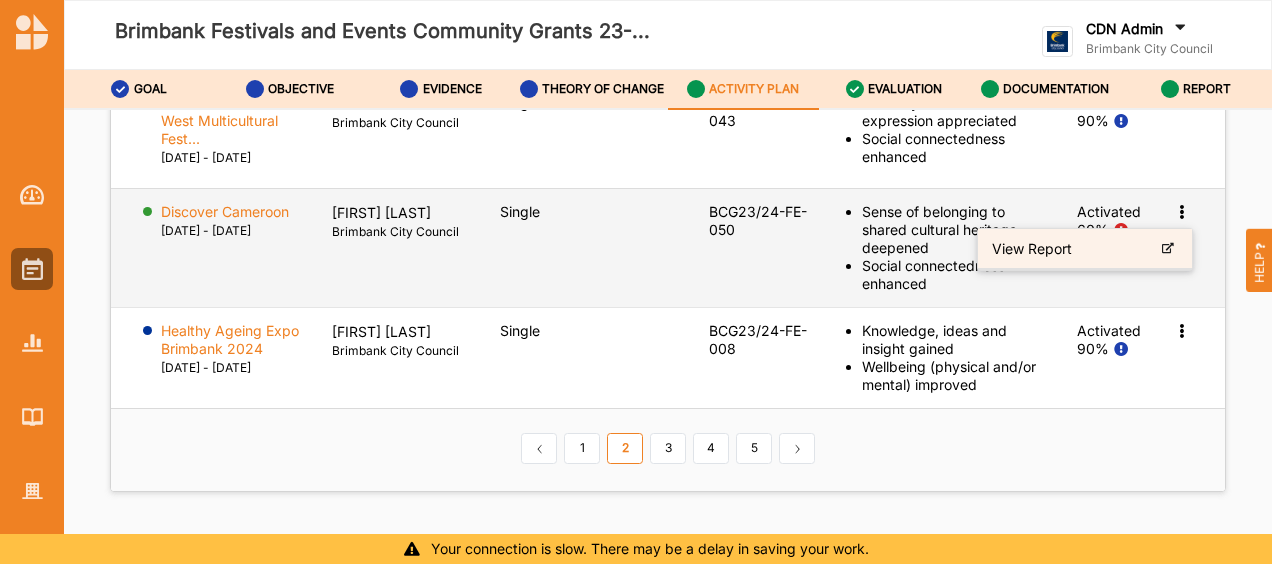 click on "View Report" at bounding box center (1032, 248) 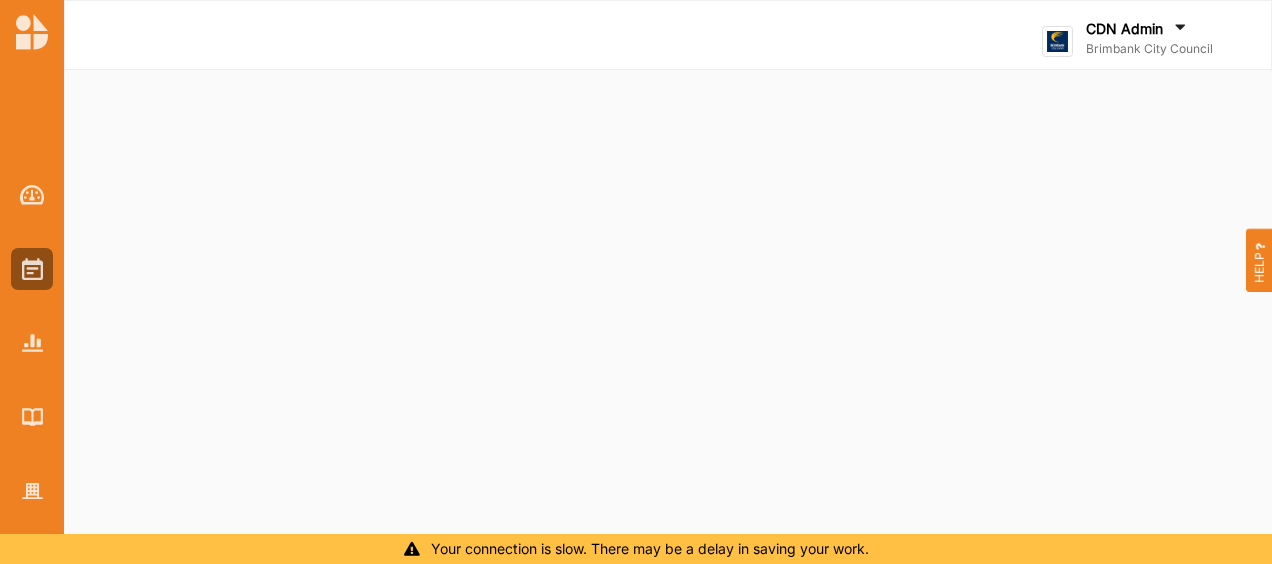 scroll, scrollTop: 0, scrollLeft: 0, axis: both 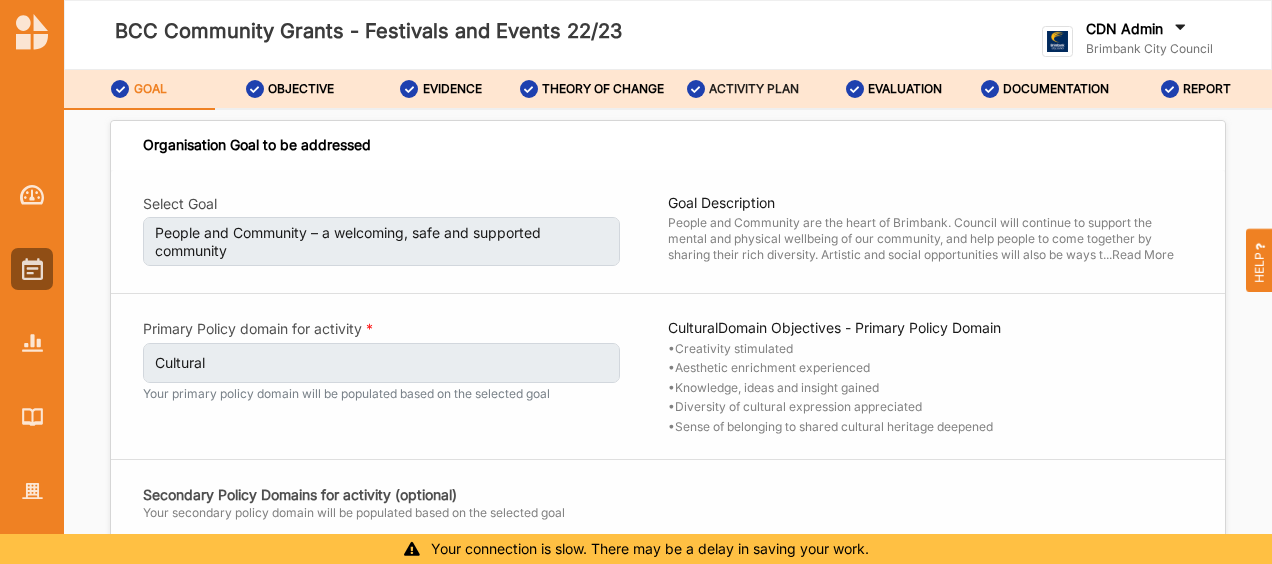 click on "ACTIVITY PLAN" at bounding box center [754, 89] 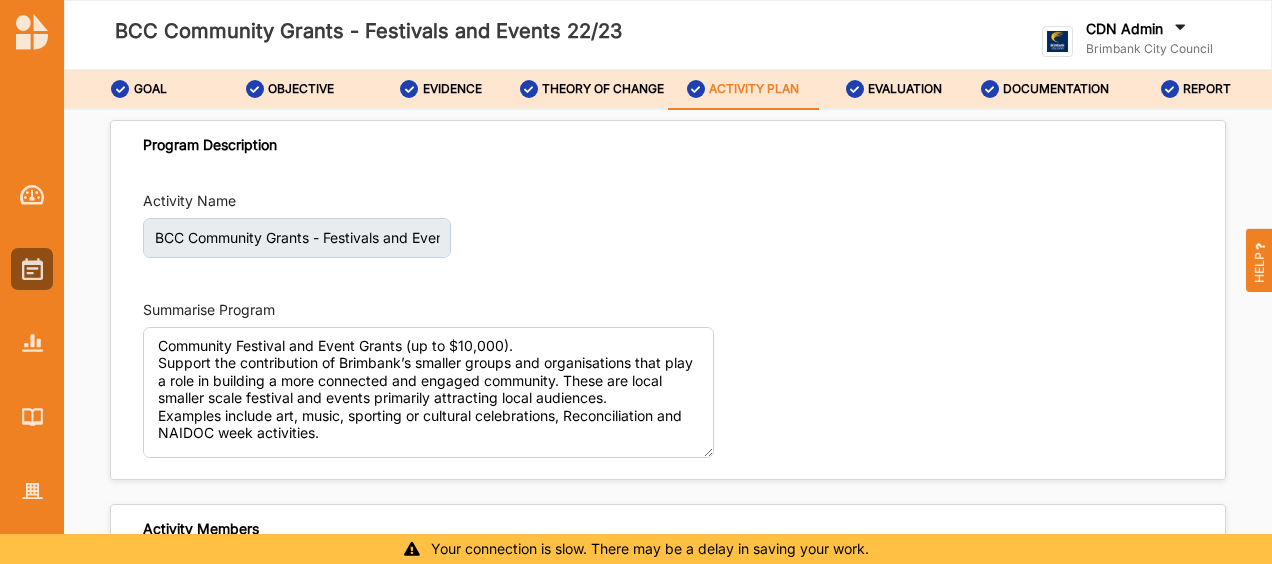 scroll, scrollTop: 115, scrollLeft: 0, axis: vertical 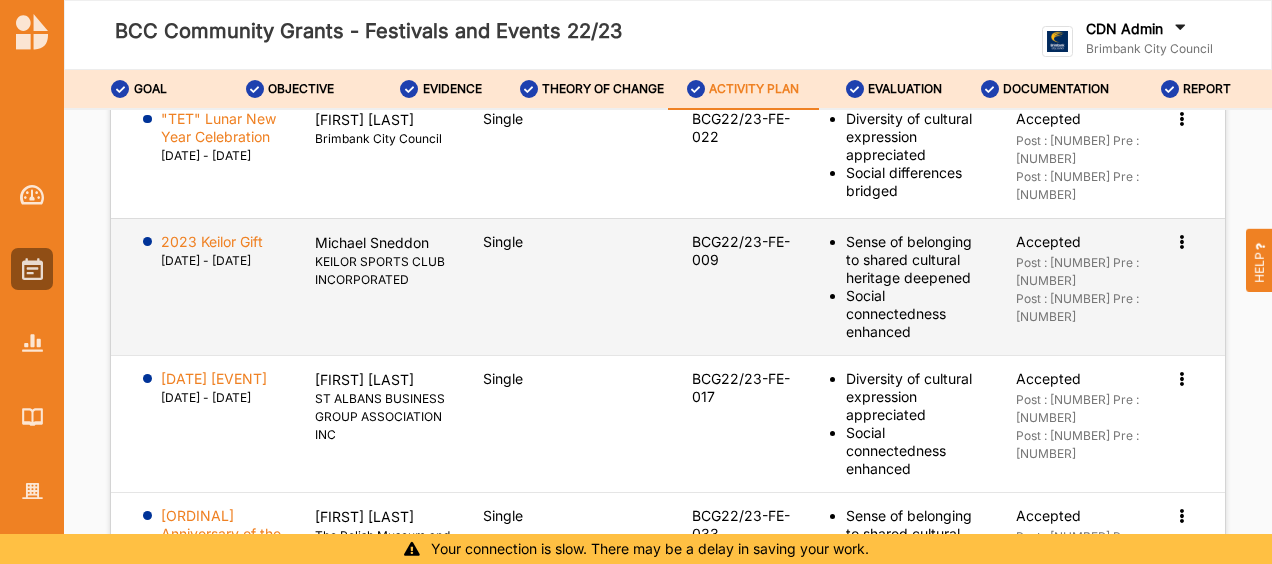 click at bounding box center [1181, 117] 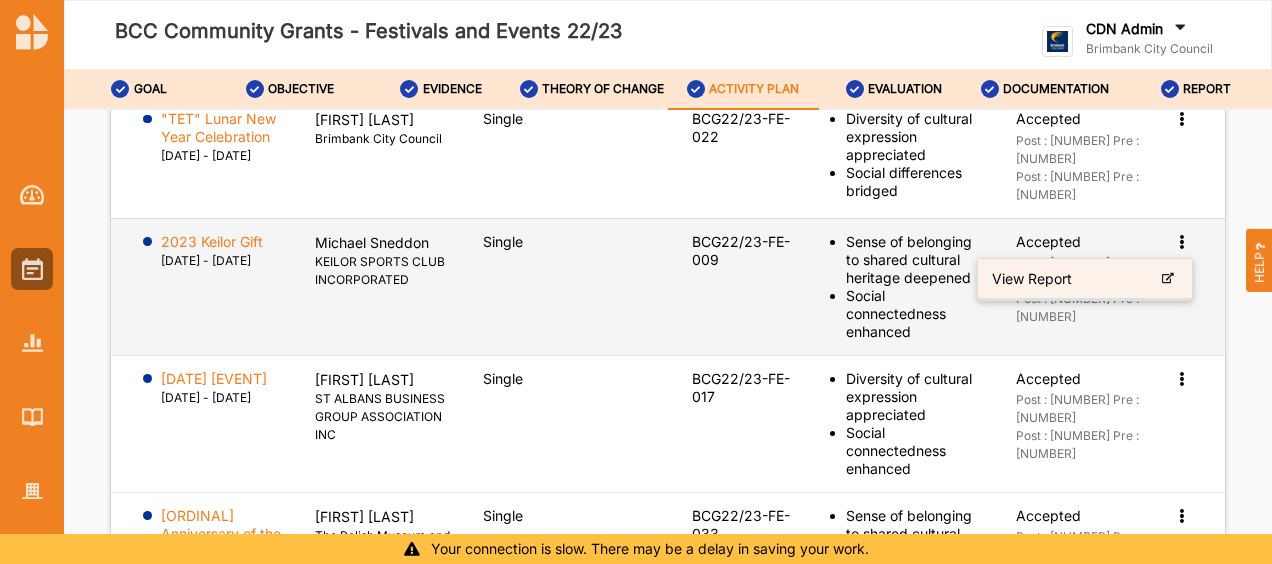 click on "View Report" at bounding box center [1085, 279] 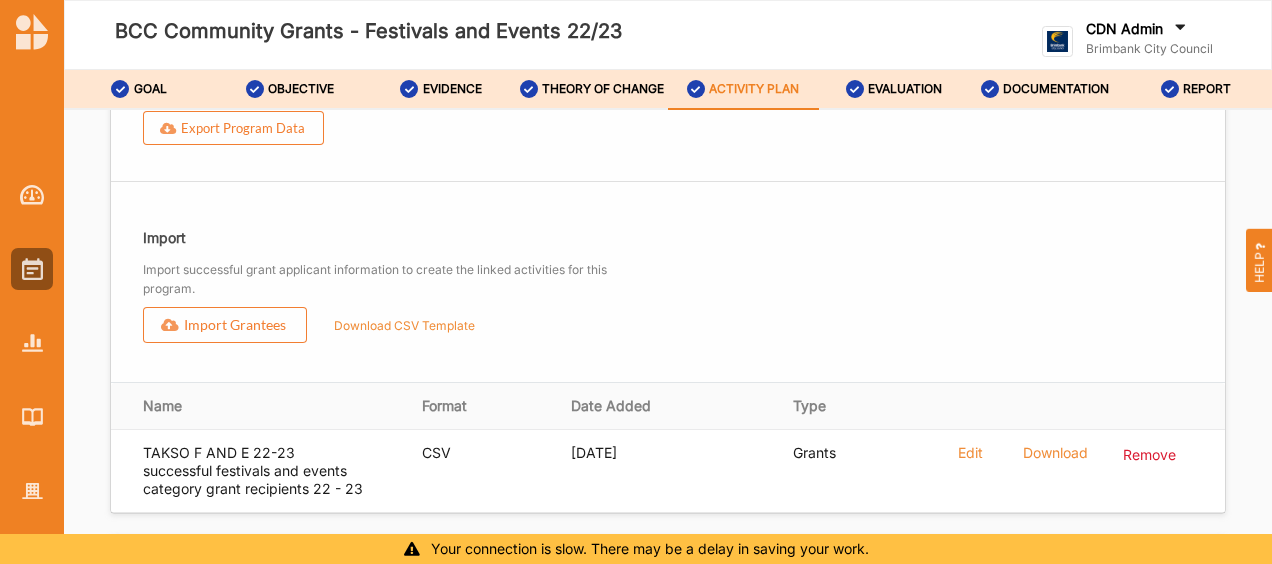 scroll, scrollTop: 2253, scrollLeft: 0, axis: vertical 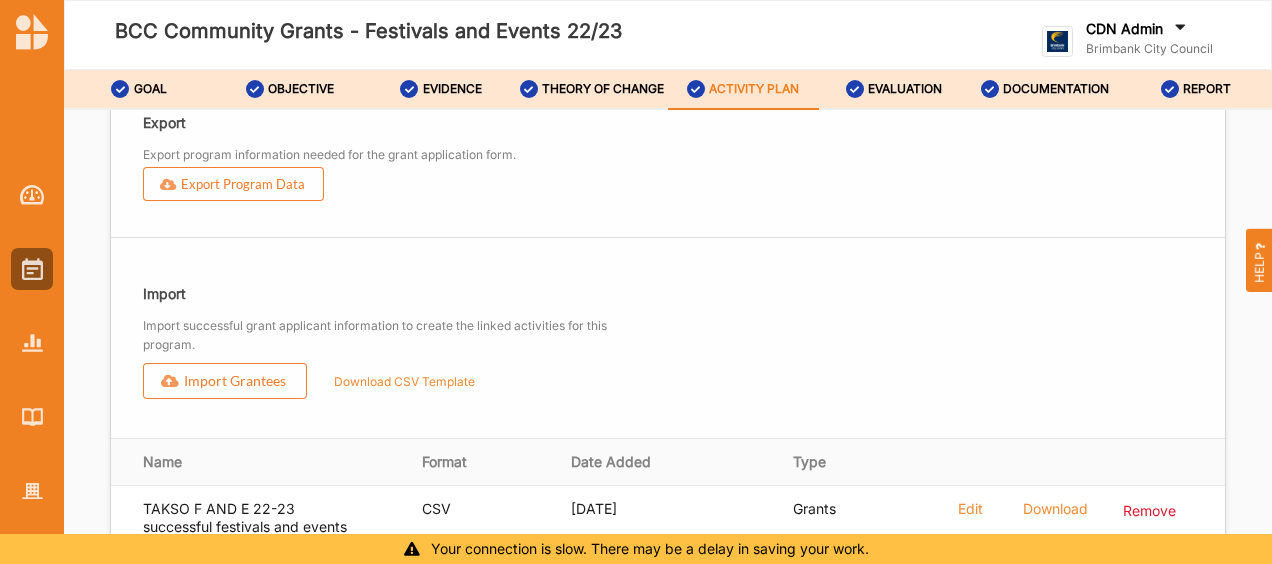 click on "Export Export program information needed for the grant application form. Export Program Data Import Import successful grant applicant information to create the linked activities for this program. Import Grantees Download CSV Template" at bounding box center [668, 253] 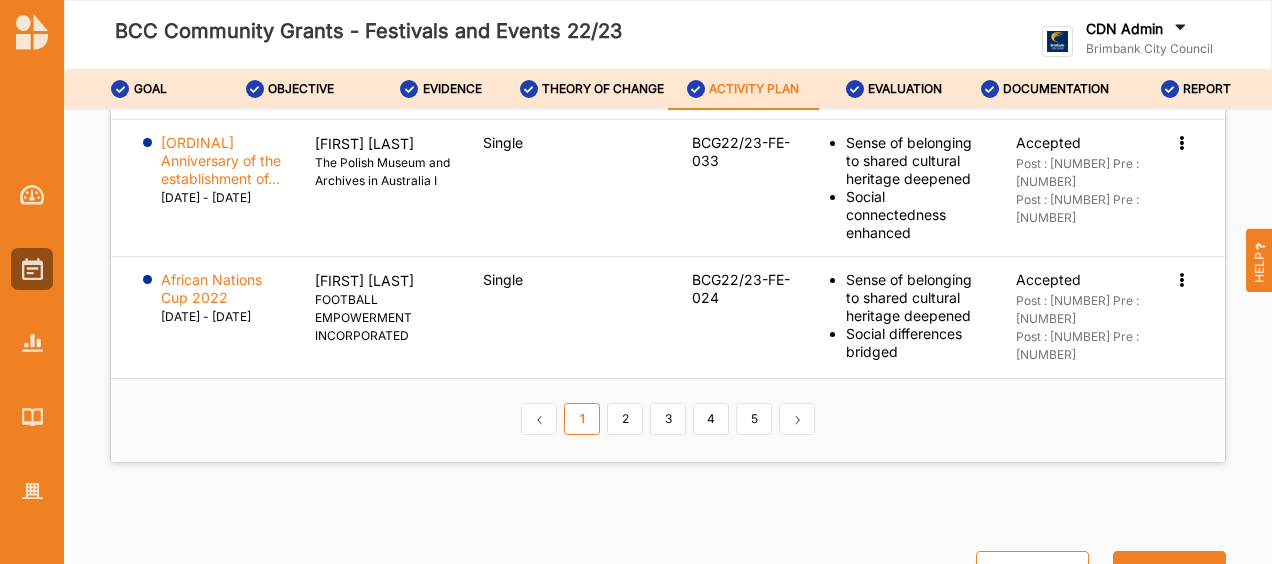scroll, scrollTop: 3371, scrollLeft: 0, axis: vertical 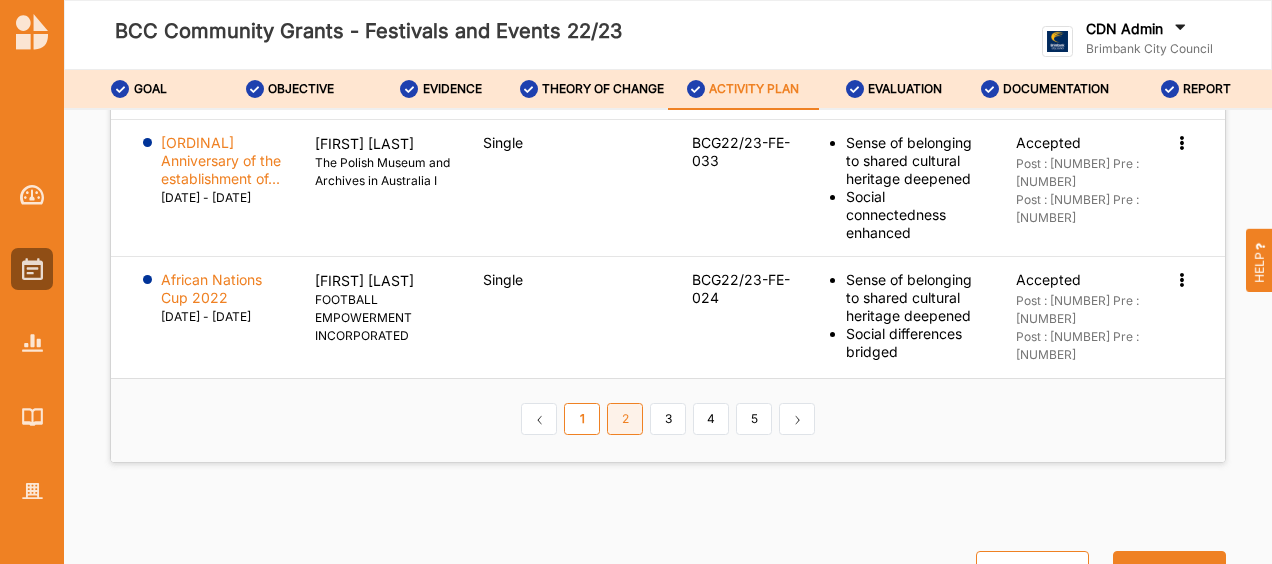 click on "2" at bounding box center [625, 419] 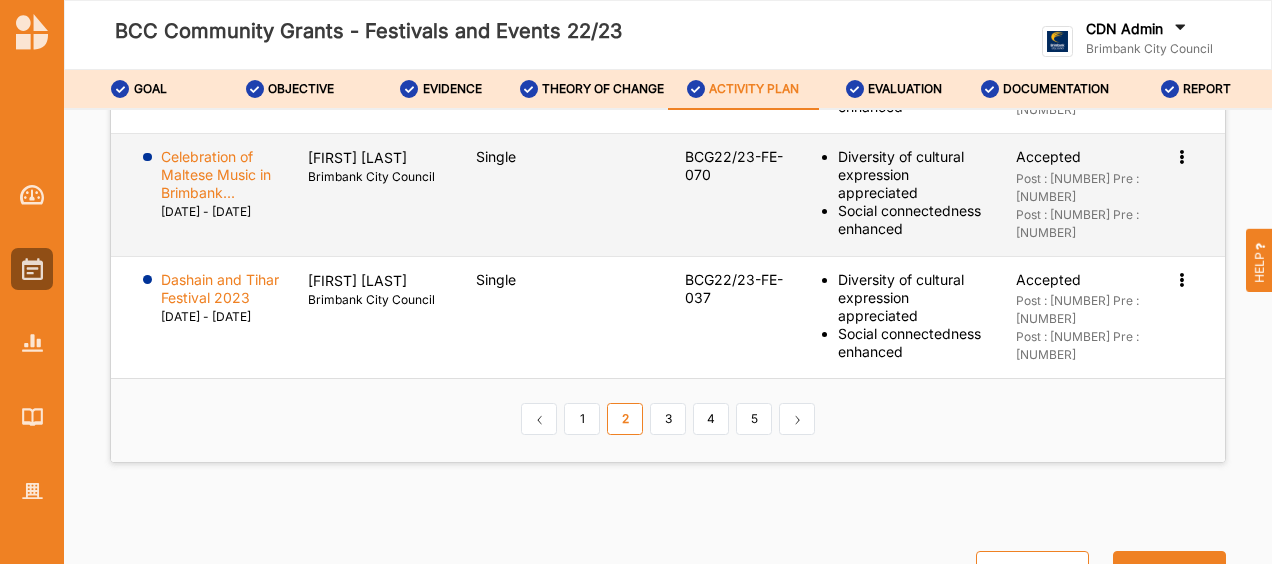 scroll, scrollTop: 3387, scrollLeft: 0, axis: vertical 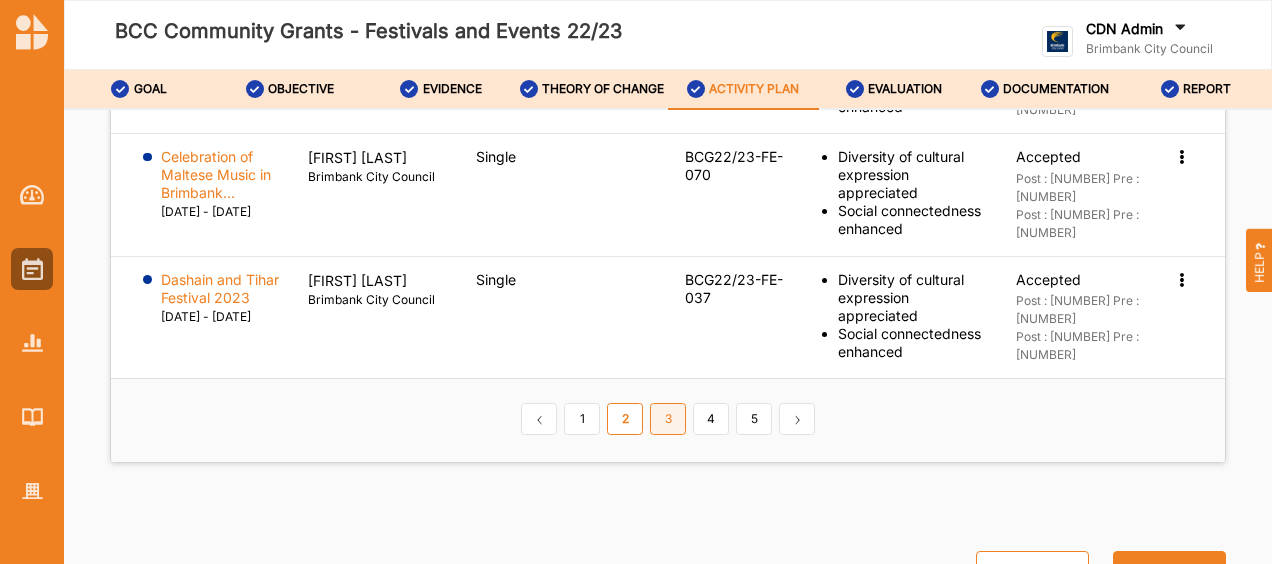 click on "3" at bounding box center [668, 419] 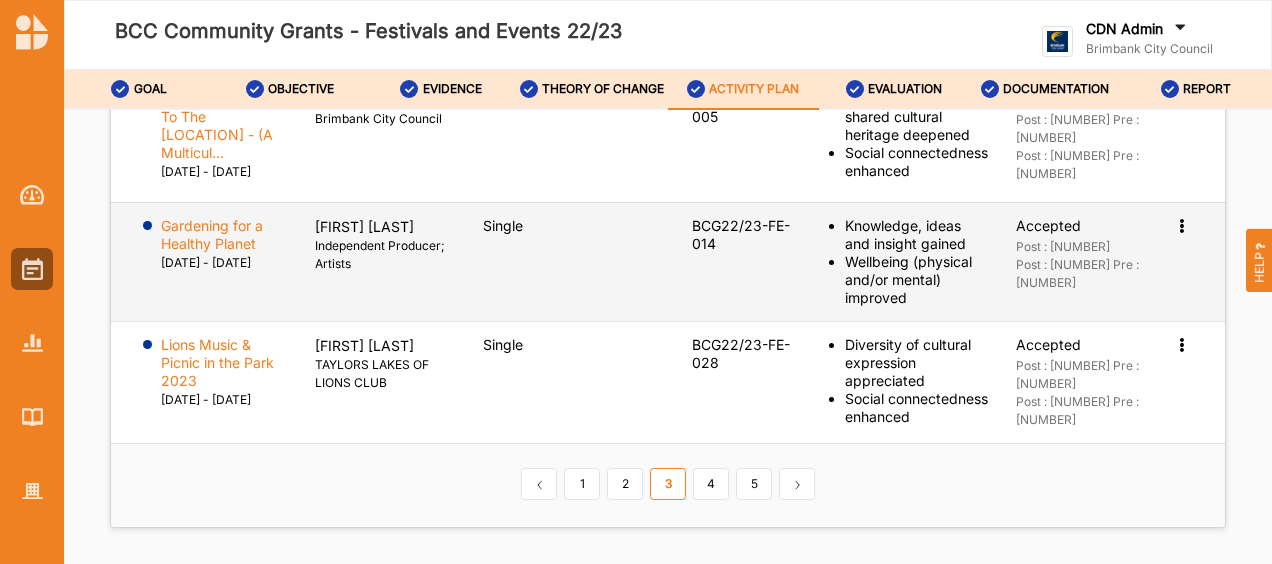 scroll, scrollTop: 3409, scrollLeft: 0, axis: vertical 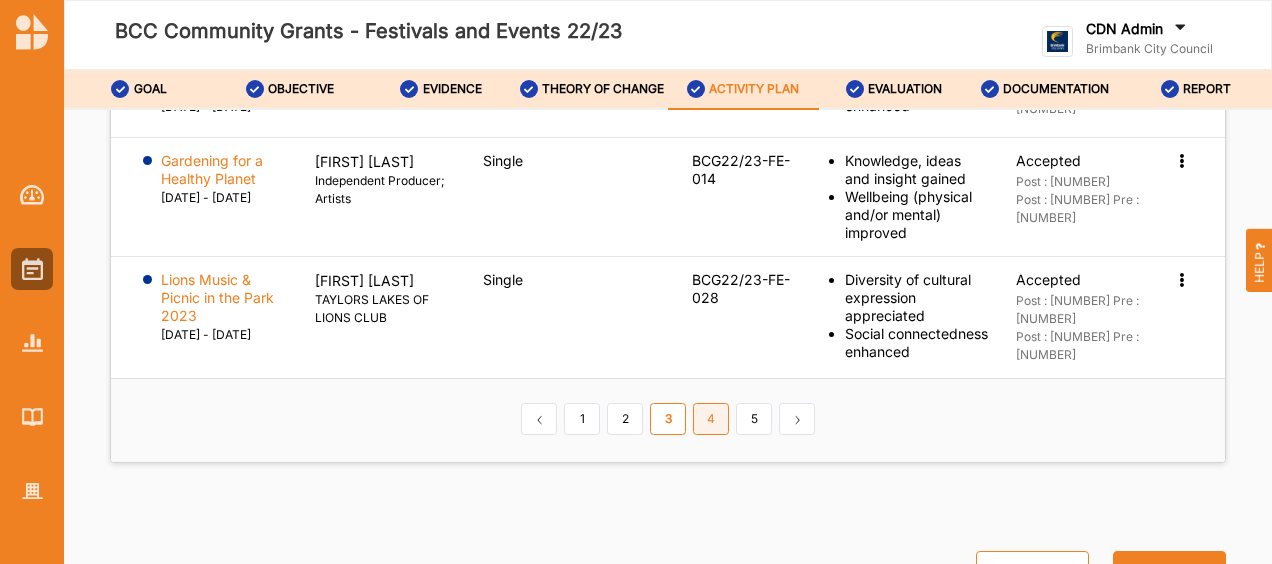 click on "4" at bounding box center (711, 419) 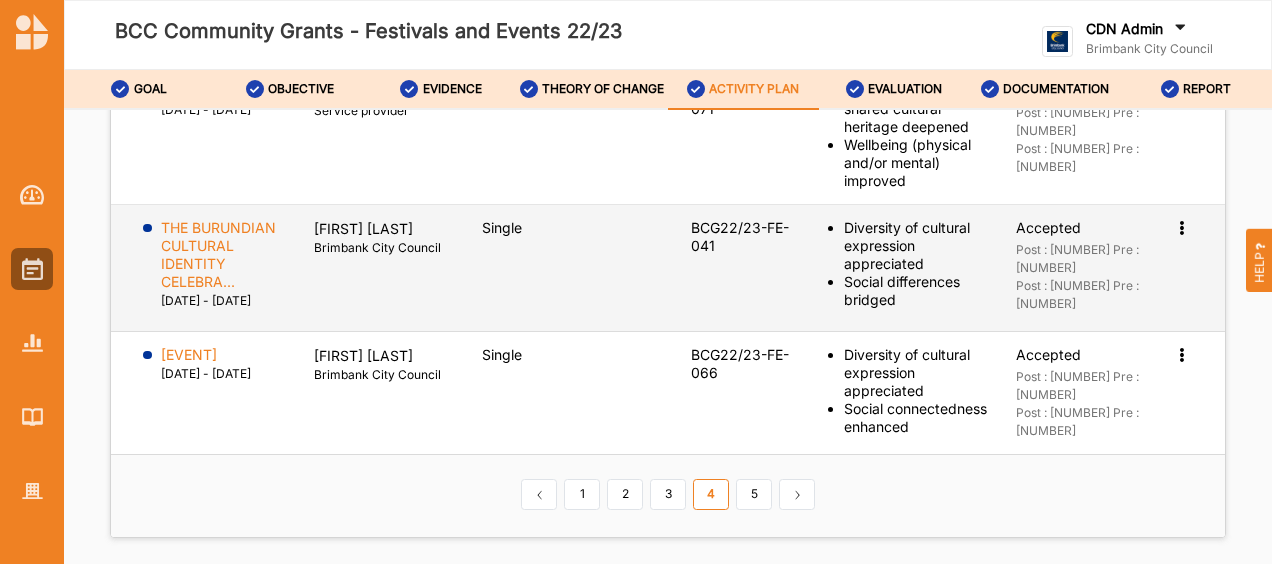 scroll, scrollTop: 3423, scrollLeft: 0, axis: vertical 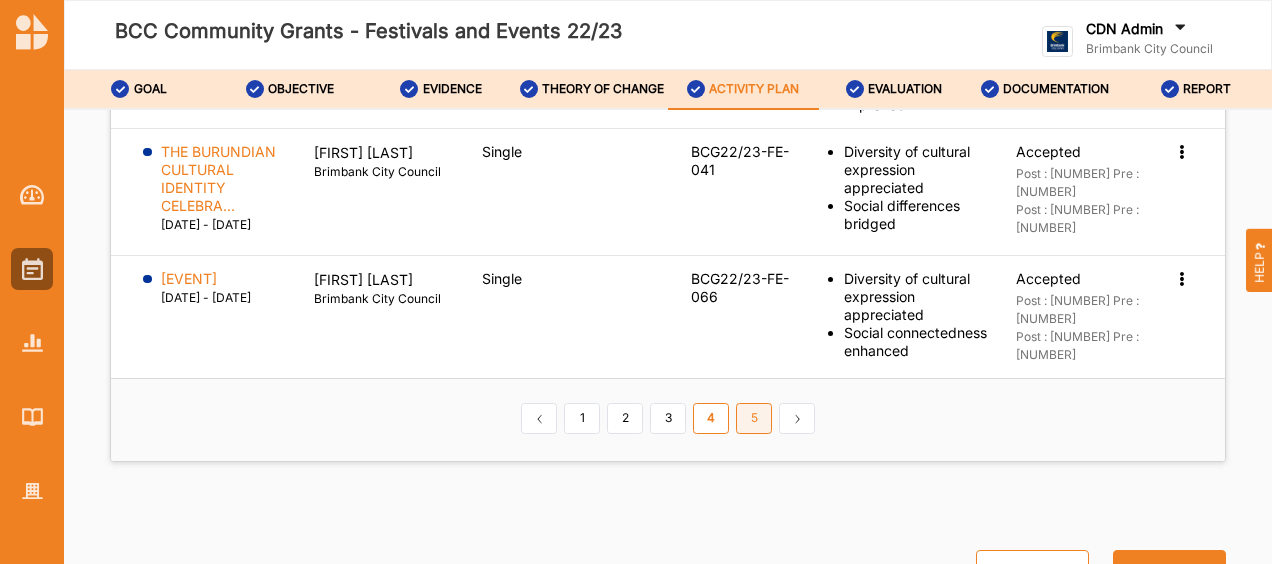 click on "5" at bounding box center [754, 419] 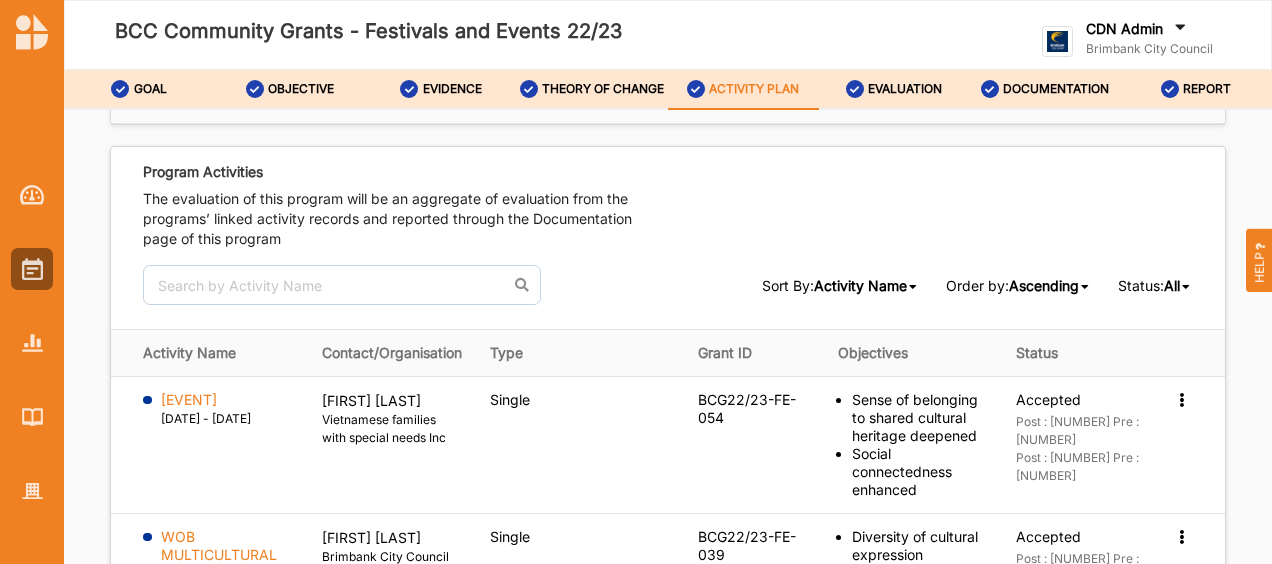 scroll, scrollTop: 2697, scrollLeft: 0, axis: vertical 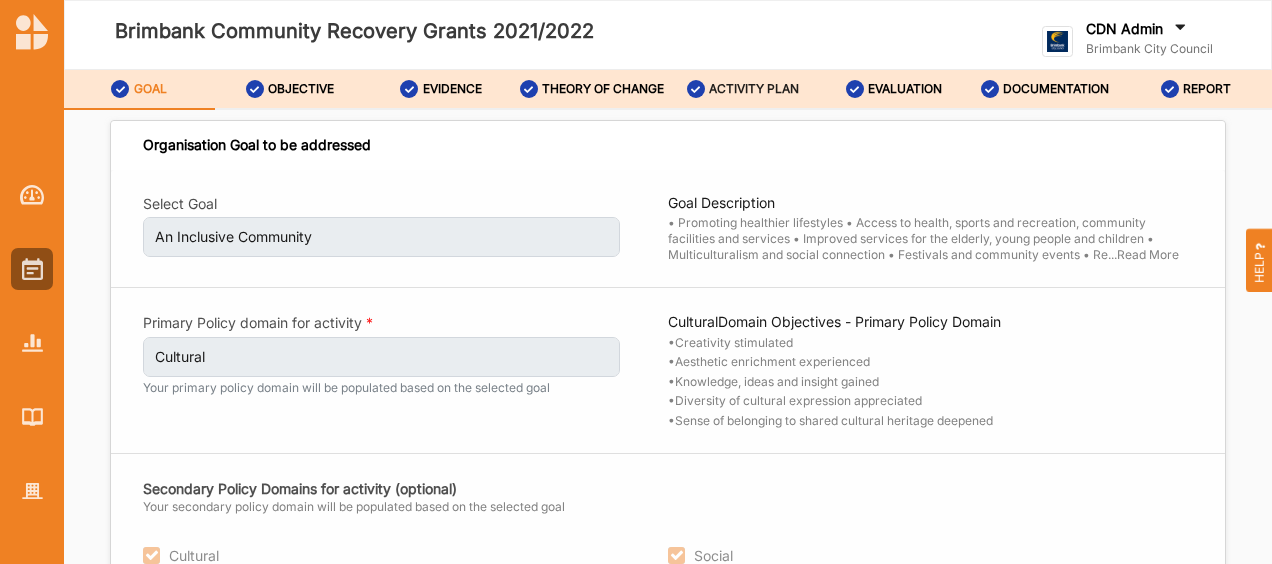 click on "ACTIVITY PLAN" at bounding box center [754, 89] 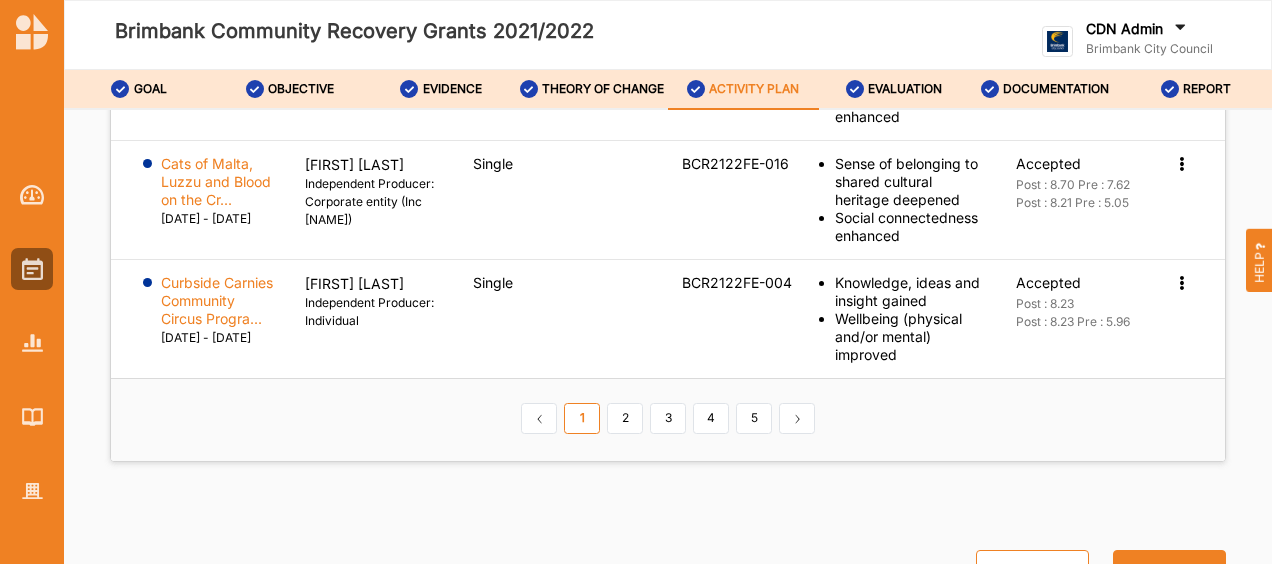scroll, scrollTop: 3627, scrollLeft: 0, axis: vertical 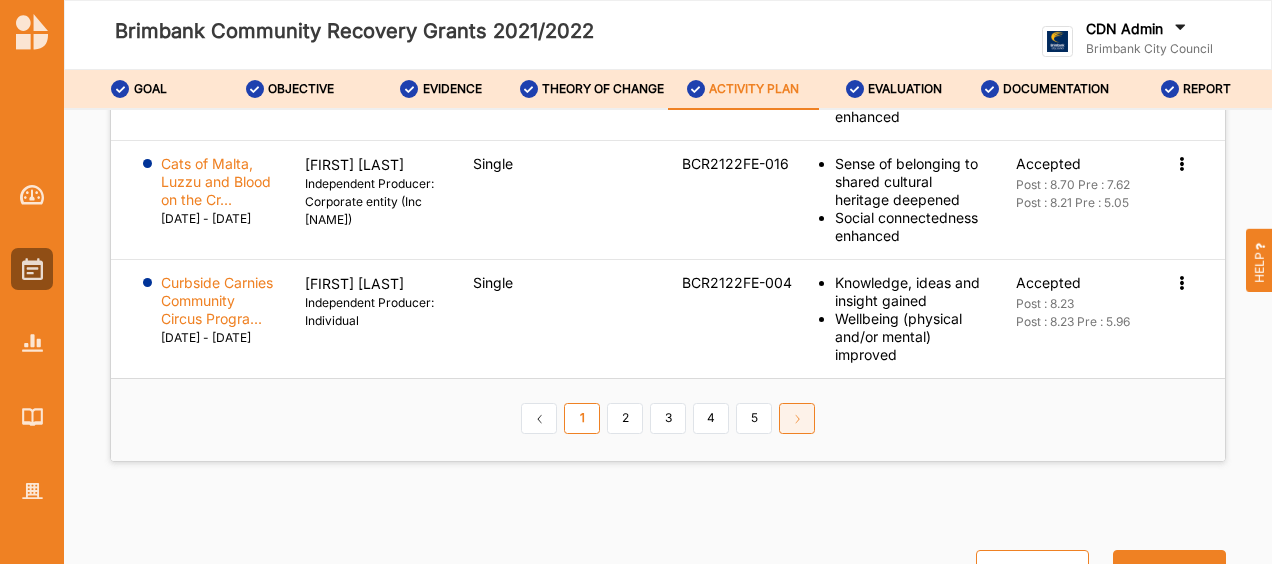click on "⟩" at bounding box center (797, 419) 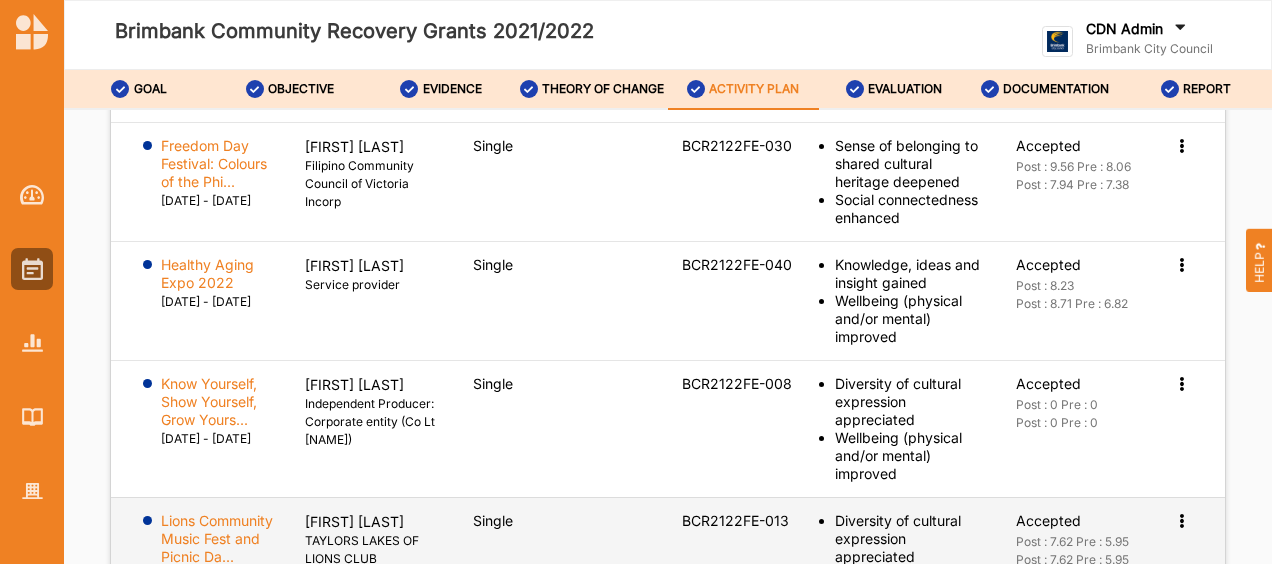 scroll, scrollTop: 3638, scrollLeft: 0, axis: vertical 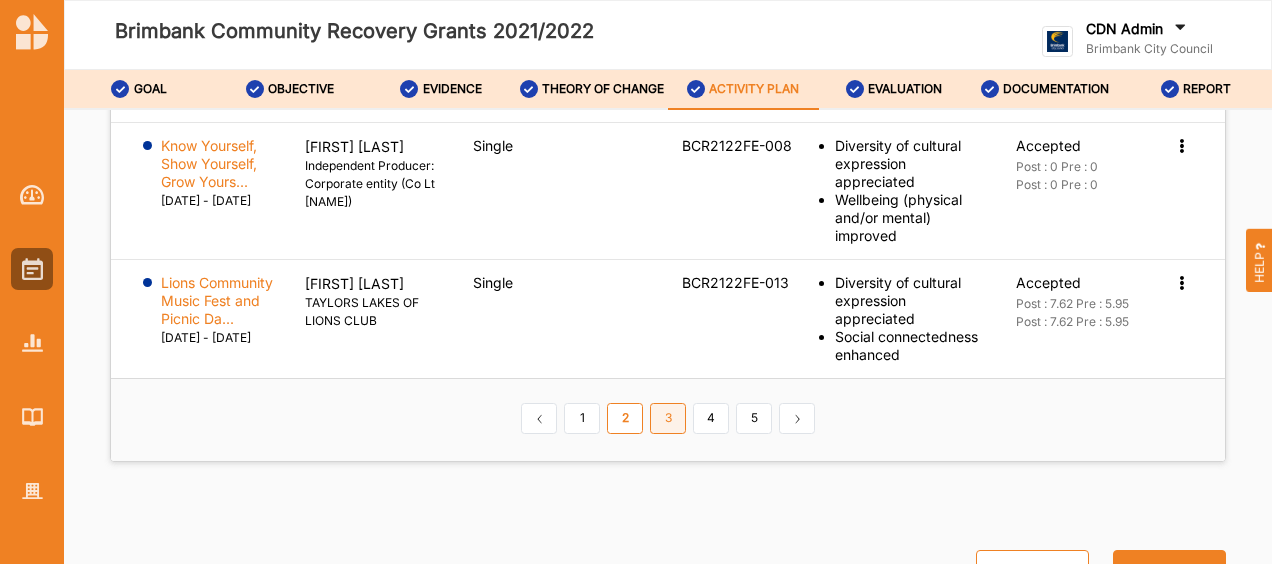 click on "3" at bounding box center (668, 419) 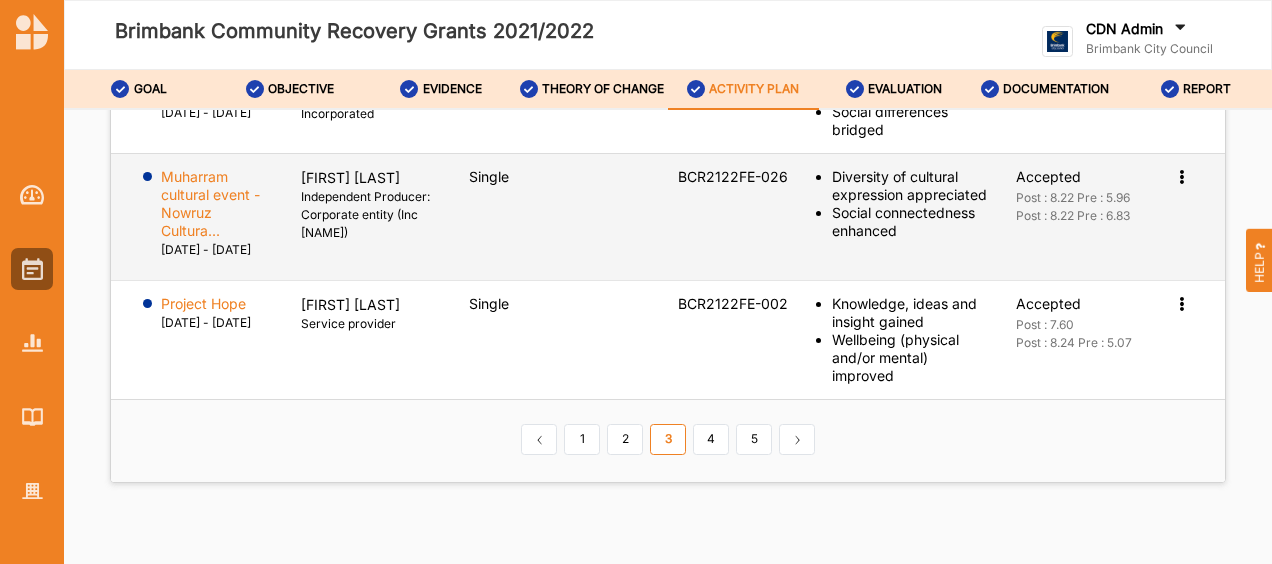 scroll, scrollTop: 3620, scrollLeft: 0, axis: vertical 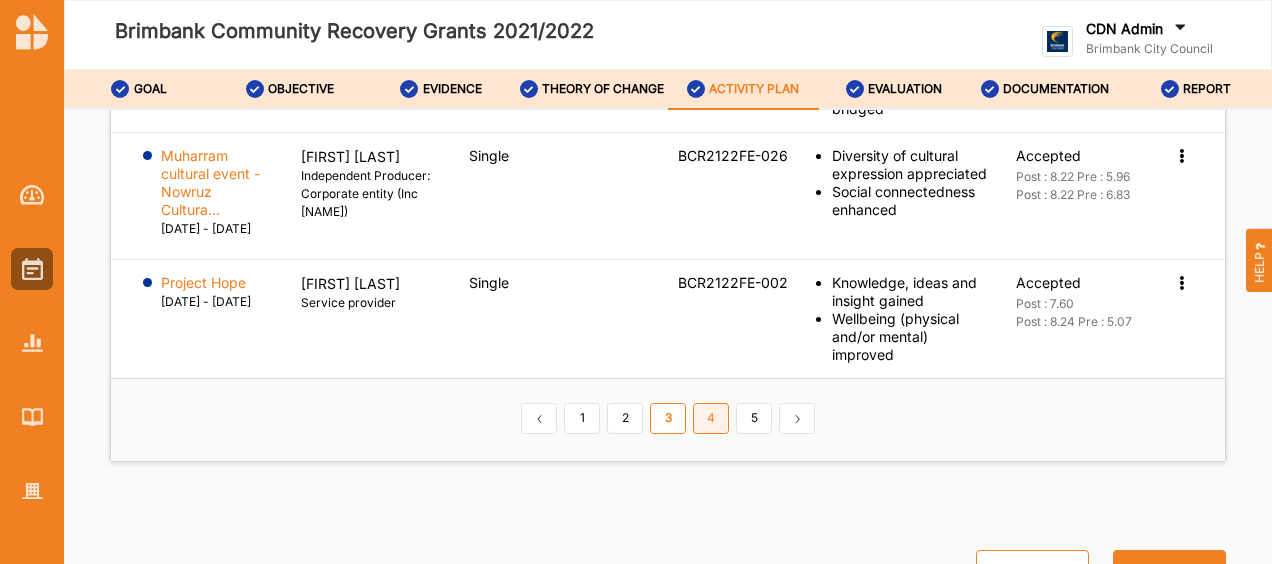 click on "4" at bounding box center [711, 419] 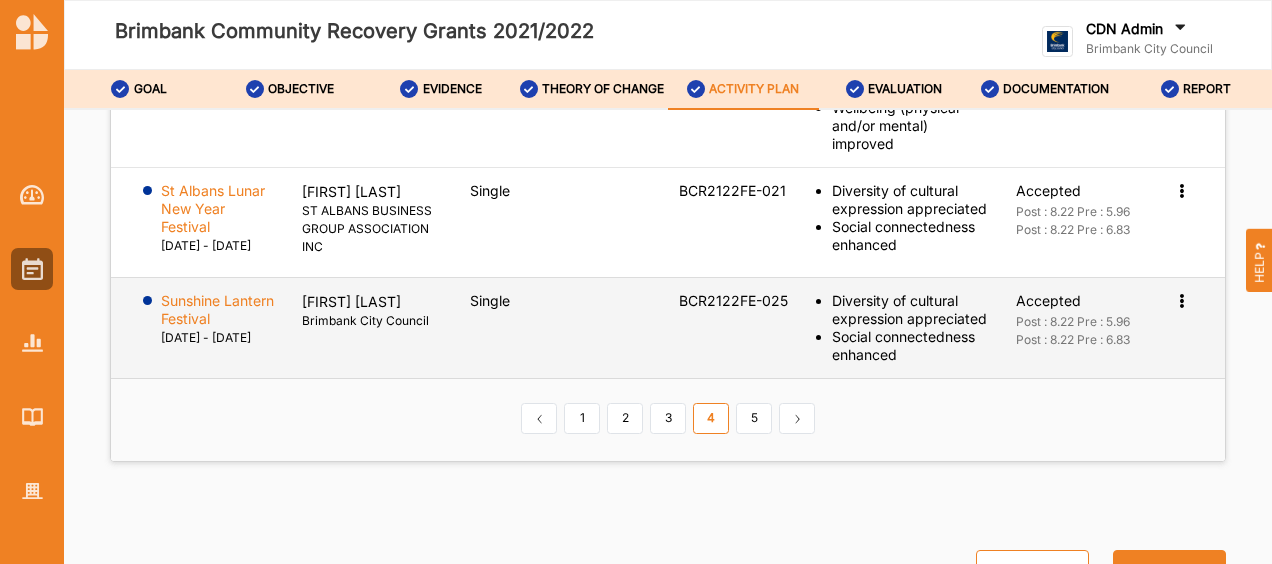 scroll, scrollTop: 3638, scrollLeft: 0, axis: vertical 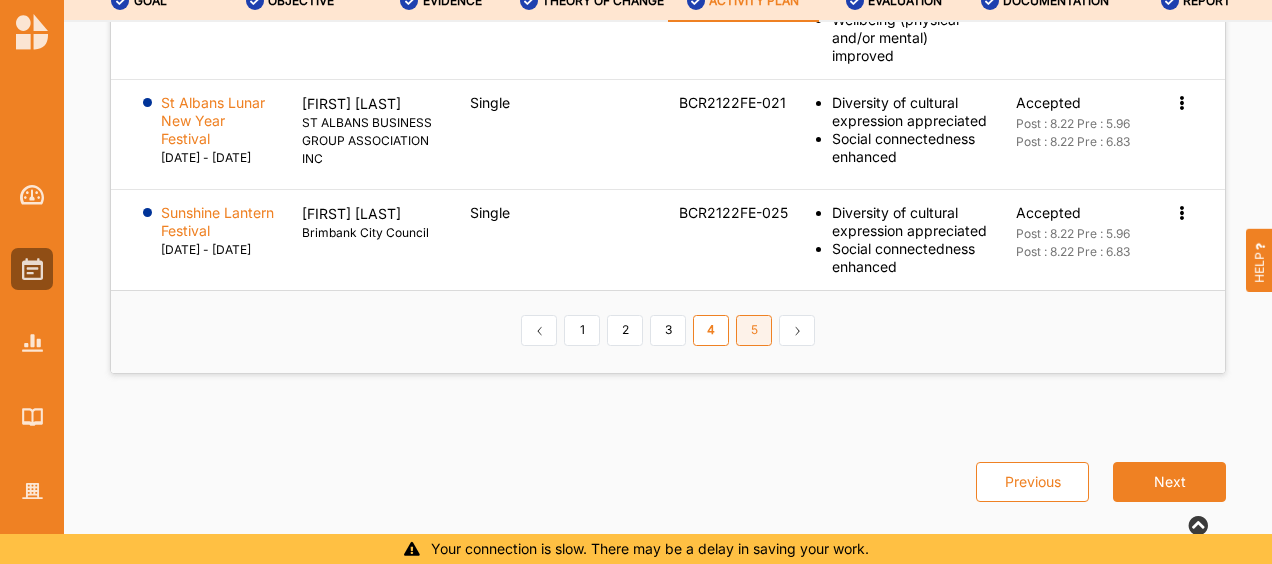 click on "5" at bounding box center (754, 331) 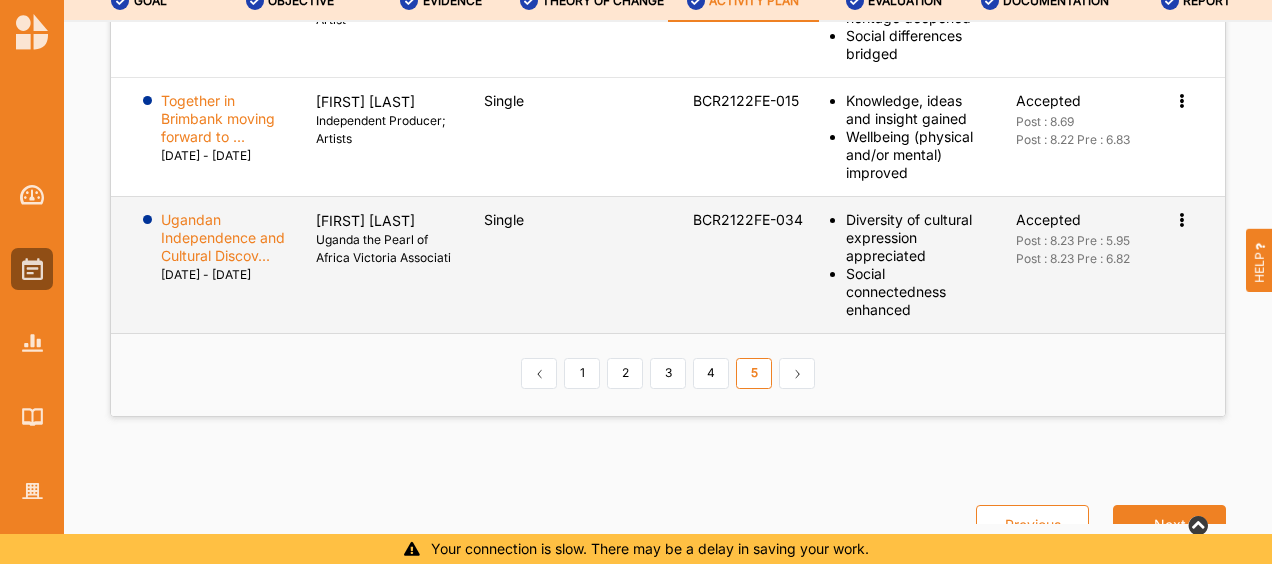 scroll, scrollTop: 3642, scrollLeft: 0, axis: vertical 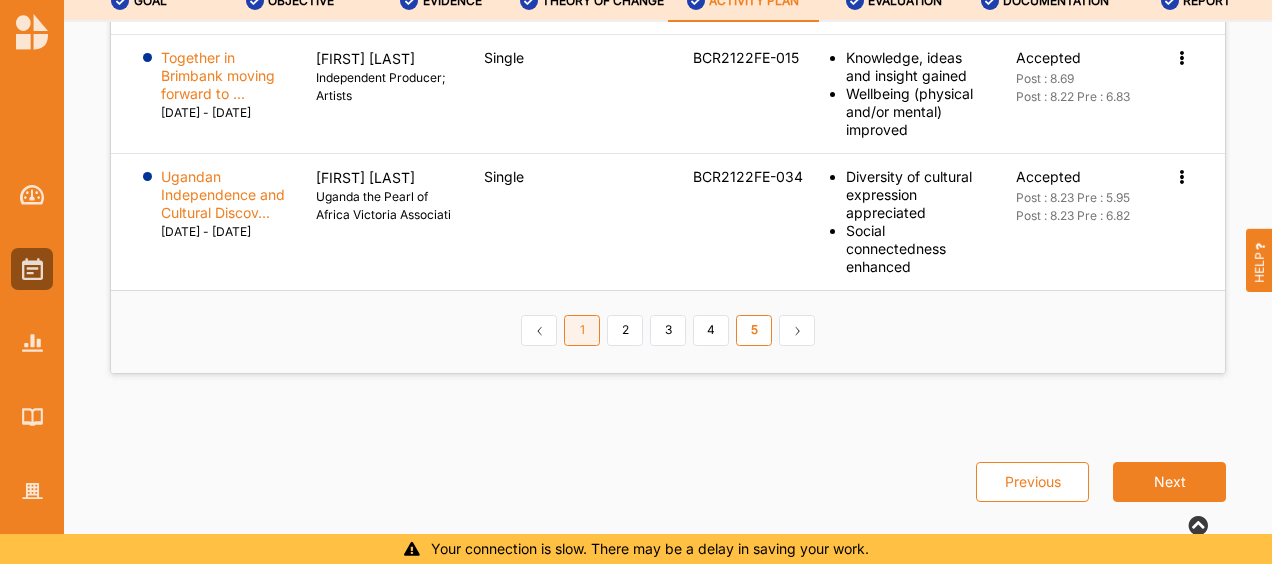 click on "1" at bounding box center (582, 331) 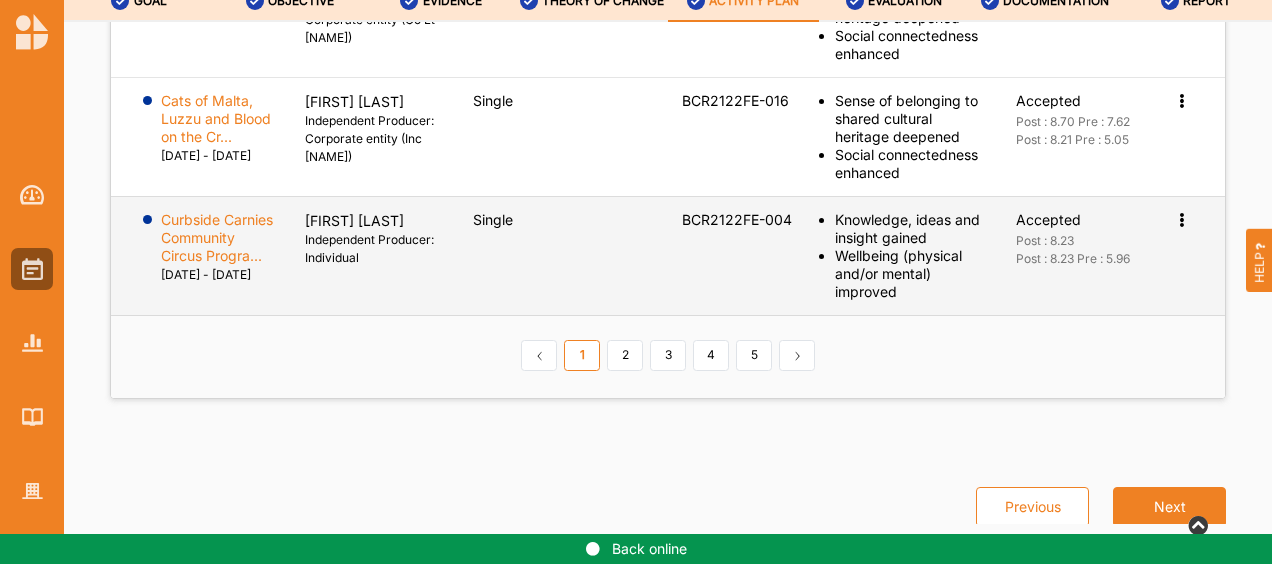 scroll, scrollTop: 3489, scrollLeft: 0, axis: vertical 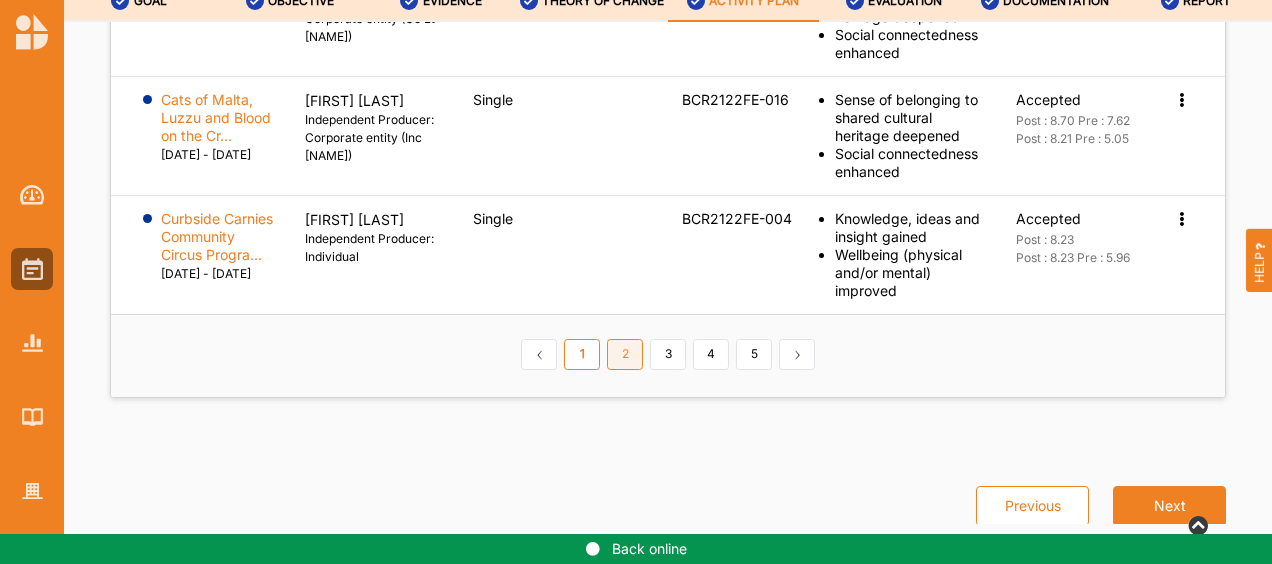 click on "2" at bounding box center (625, 355) 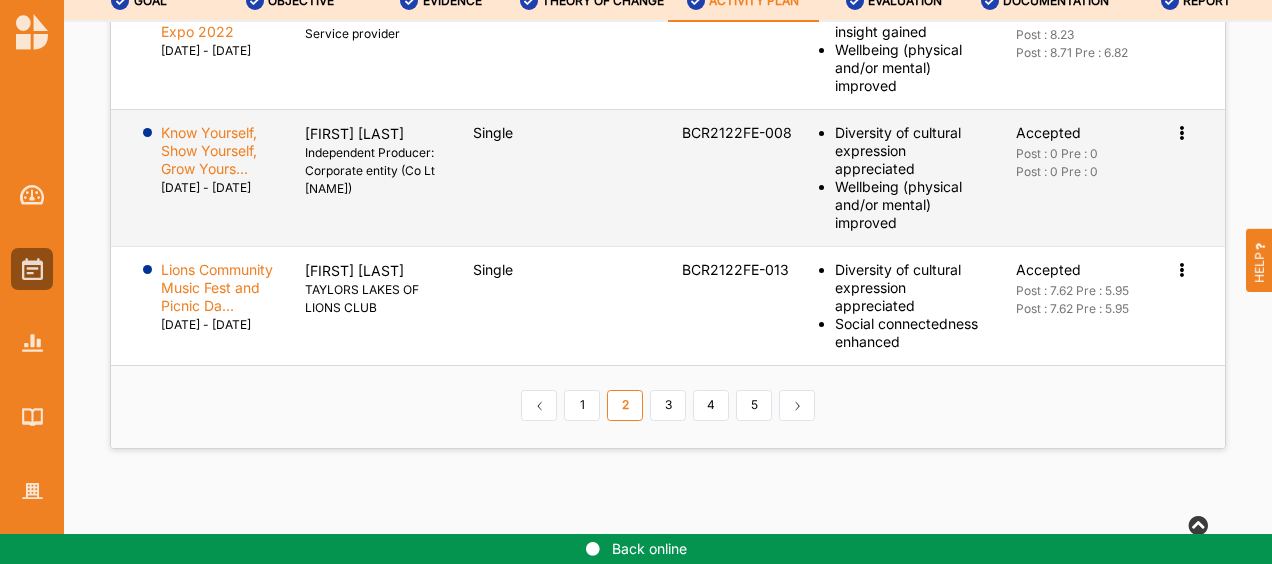 scroll, scrollTop: 3484, scrollLeft: 0, axis: vertical 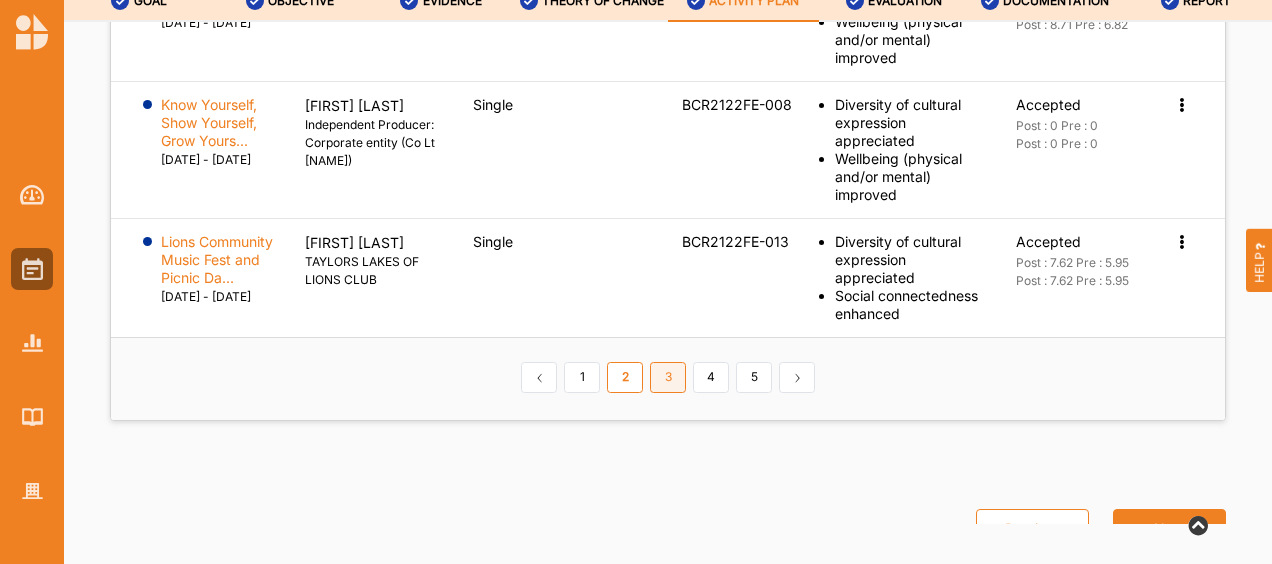 click on "3" at bounding box center (668, 378) 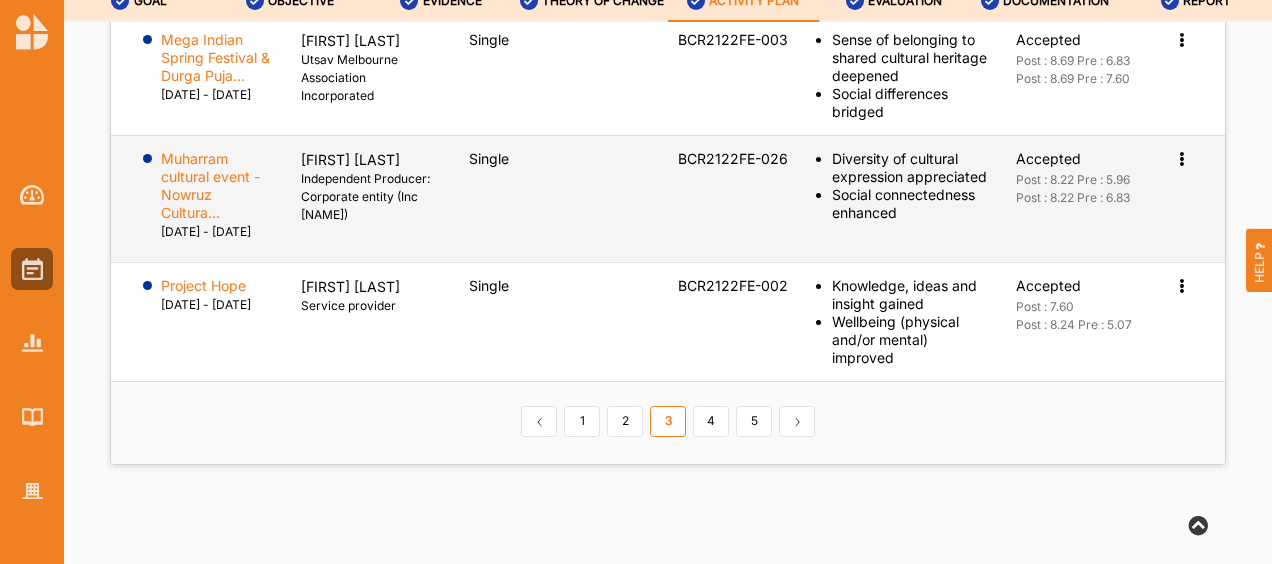 scroll, scrollTop: 3620, scrollLeft: 0, axis: vertical 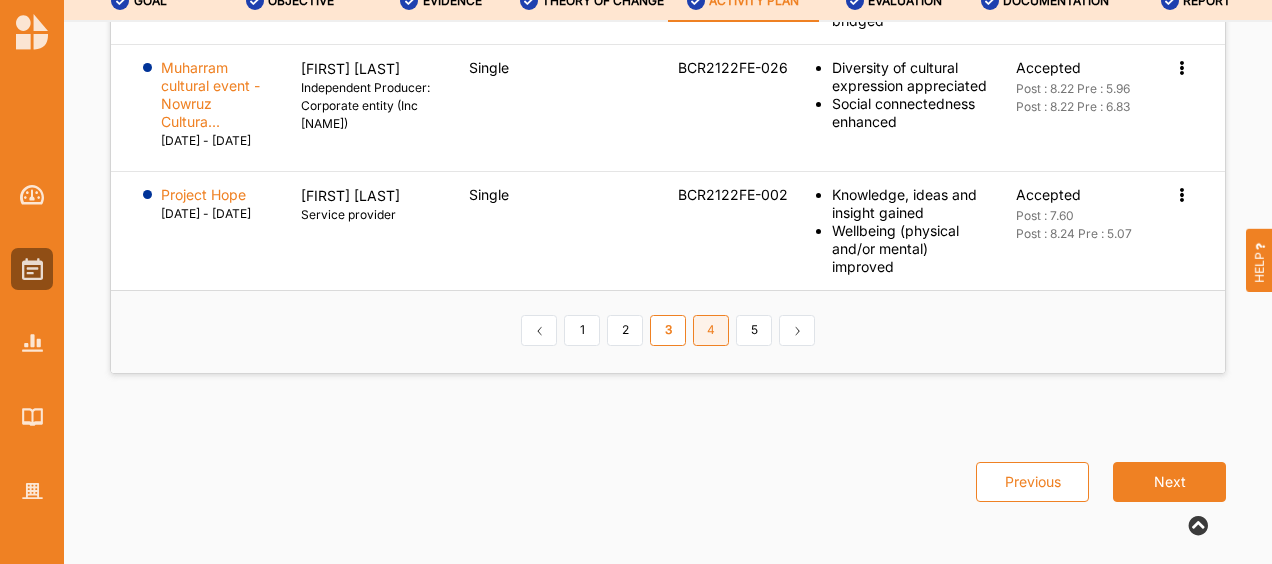 click on "4" at bounding box center (711, 331) 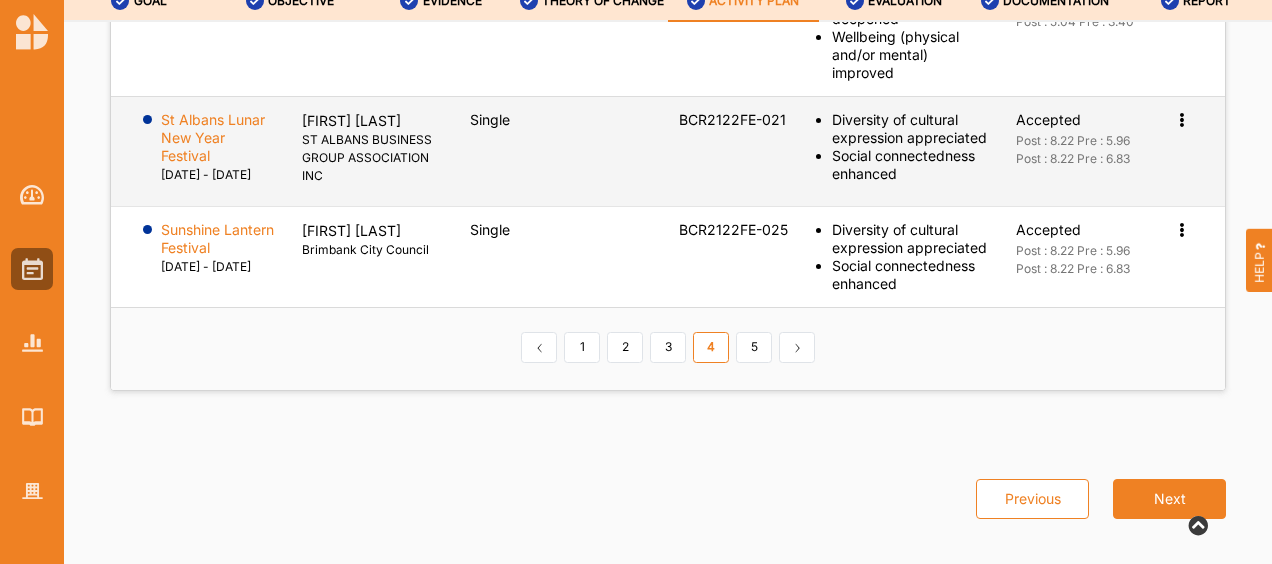 scroll, scrollTop: 3499, scrollLeft: 0, axis: vertical 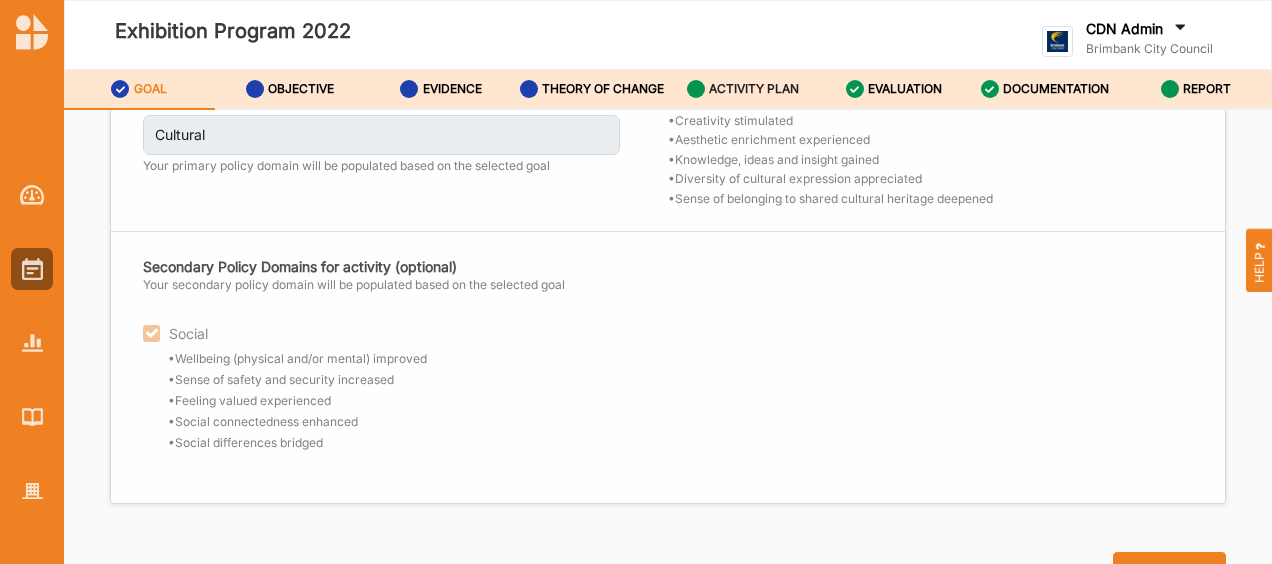 click on "ACTIVITY PLAN" at bounding box center (743, 89) 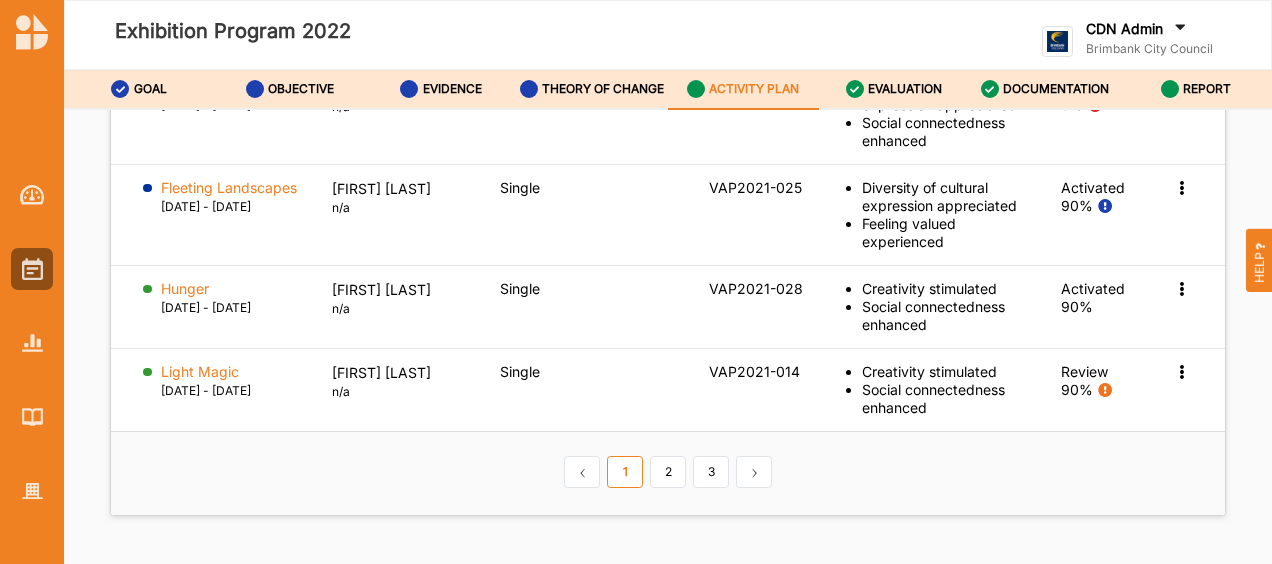 scroll, scrollTop: 3313, scrollLeft: 0, axis: vertical 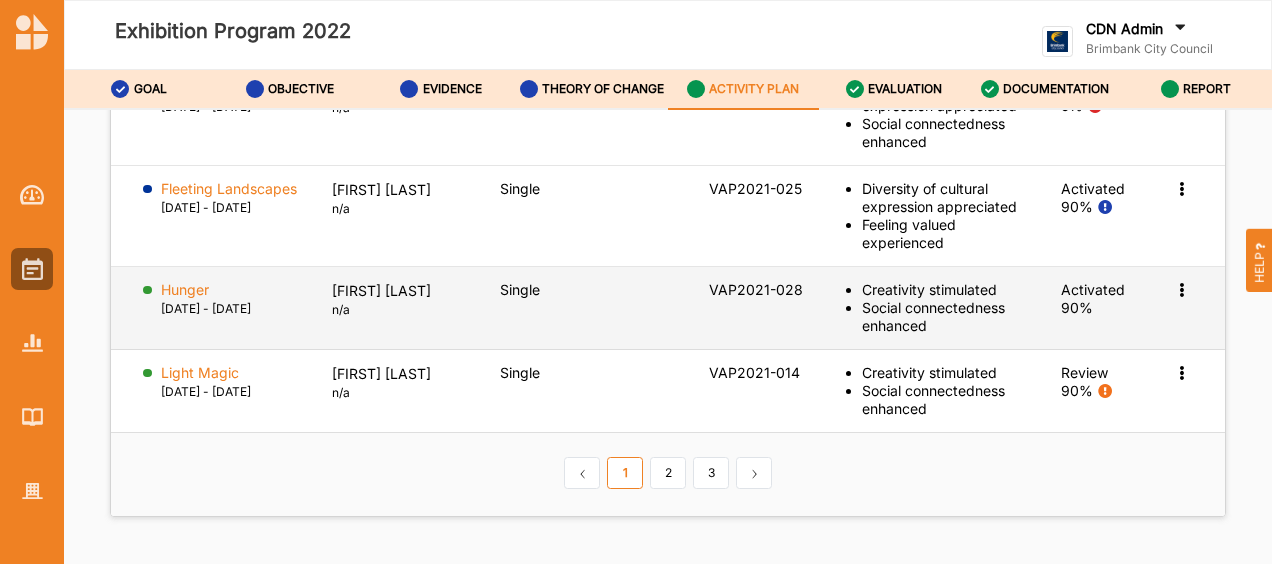 click at bounding box center [1181, -15] 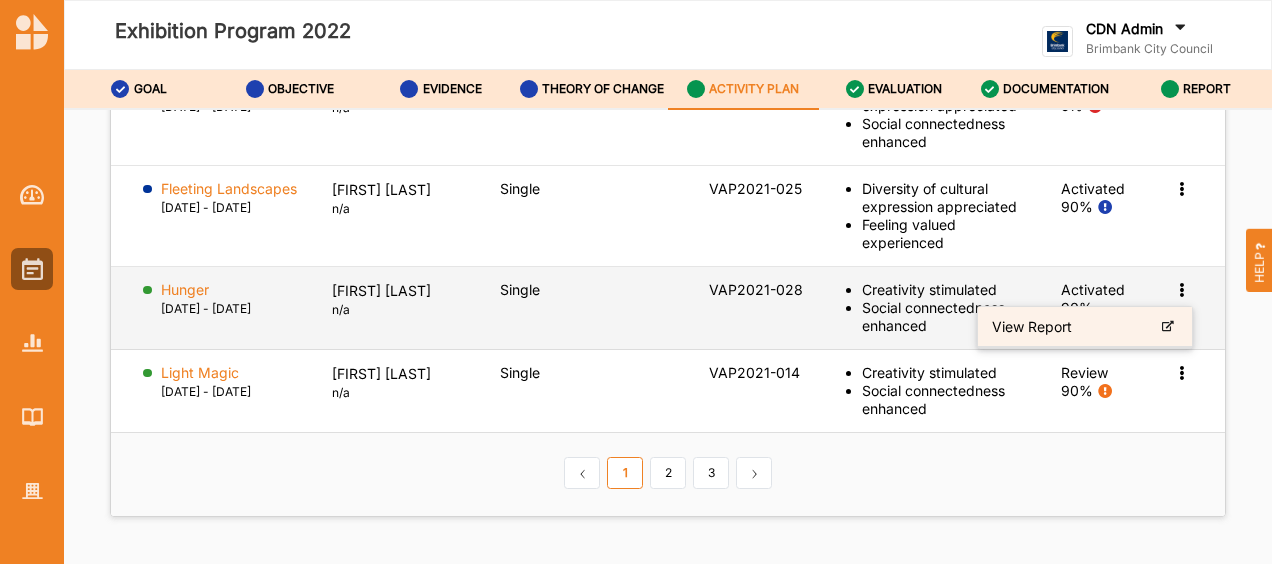 click on "View Report" at bounding box center (1032, 327) 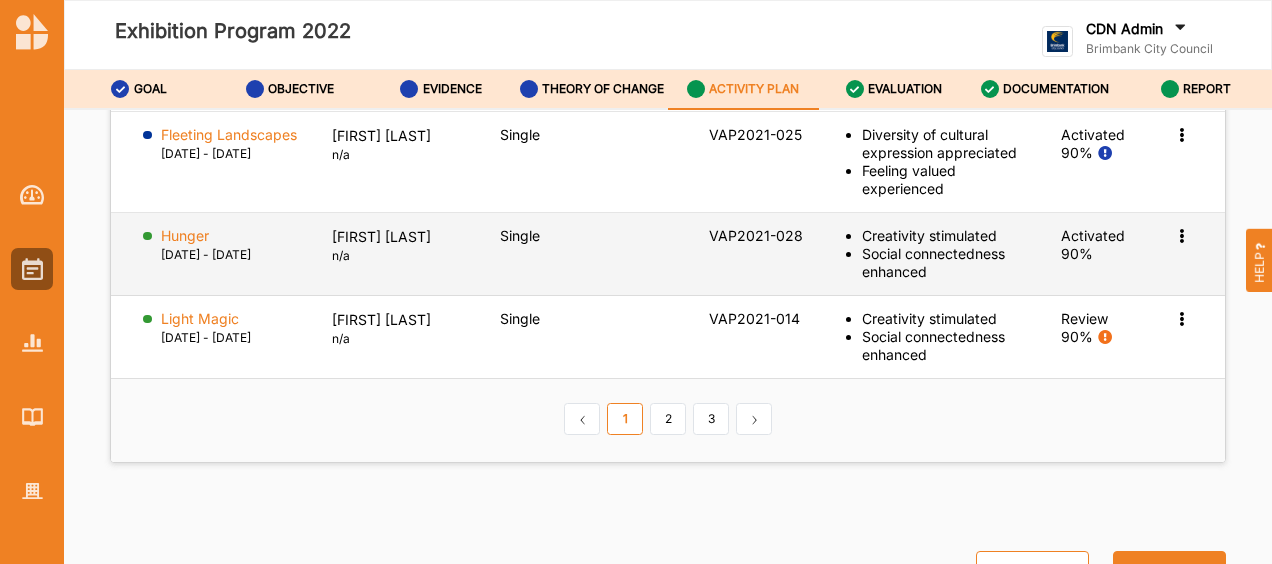 scroll, scrollTop: 3415, scrollLeft: 0, axis: vertical 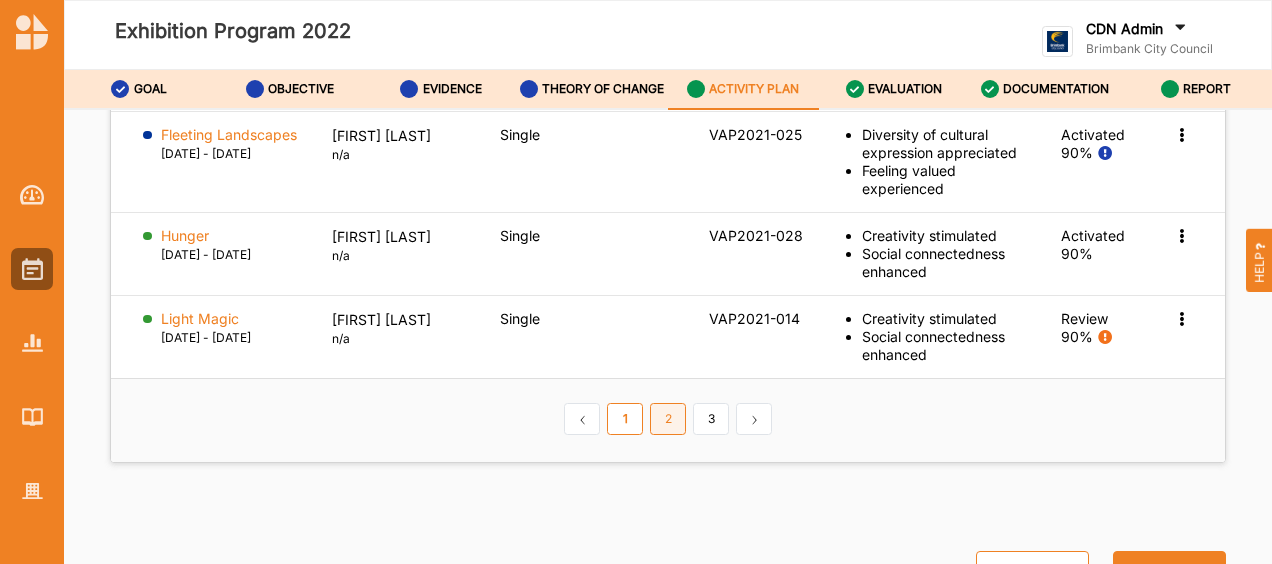 click on "2" at bounding box center [668, 419] 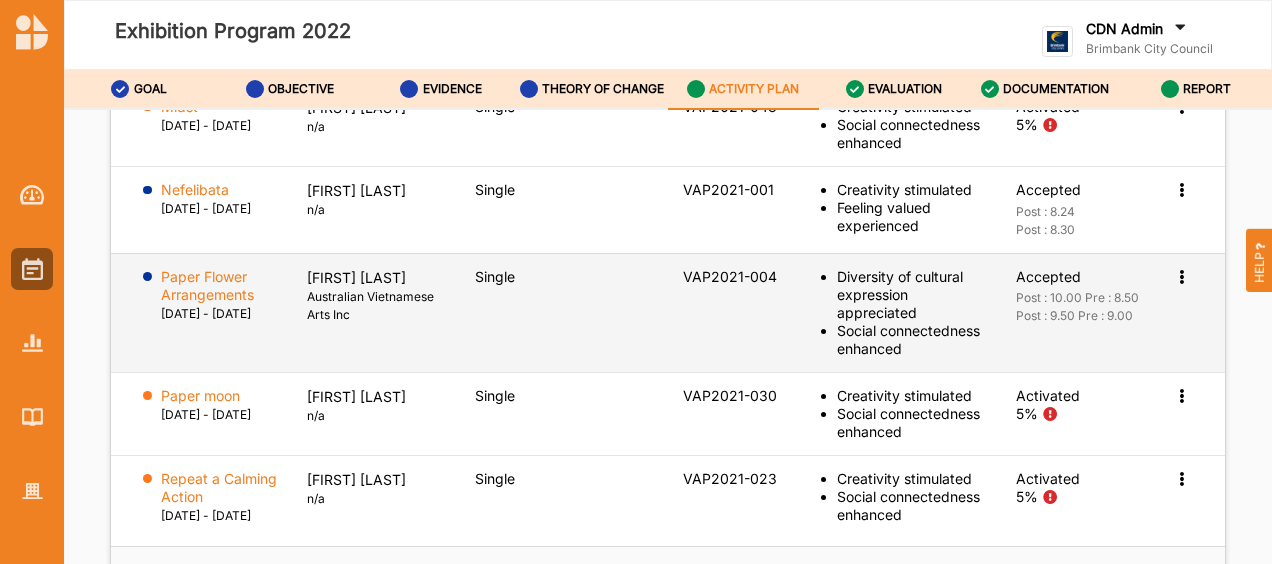 scroll, scrollTop: 3506, scrollLeft: 0, axis: vertical 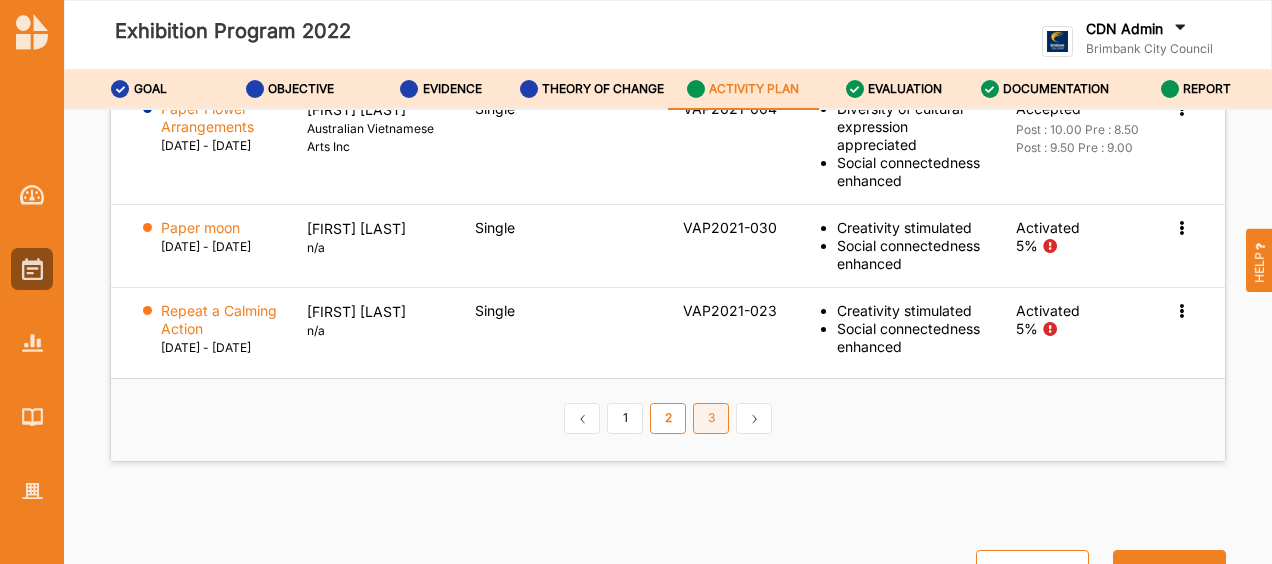 click on "3" at bounding box center [711, 419] 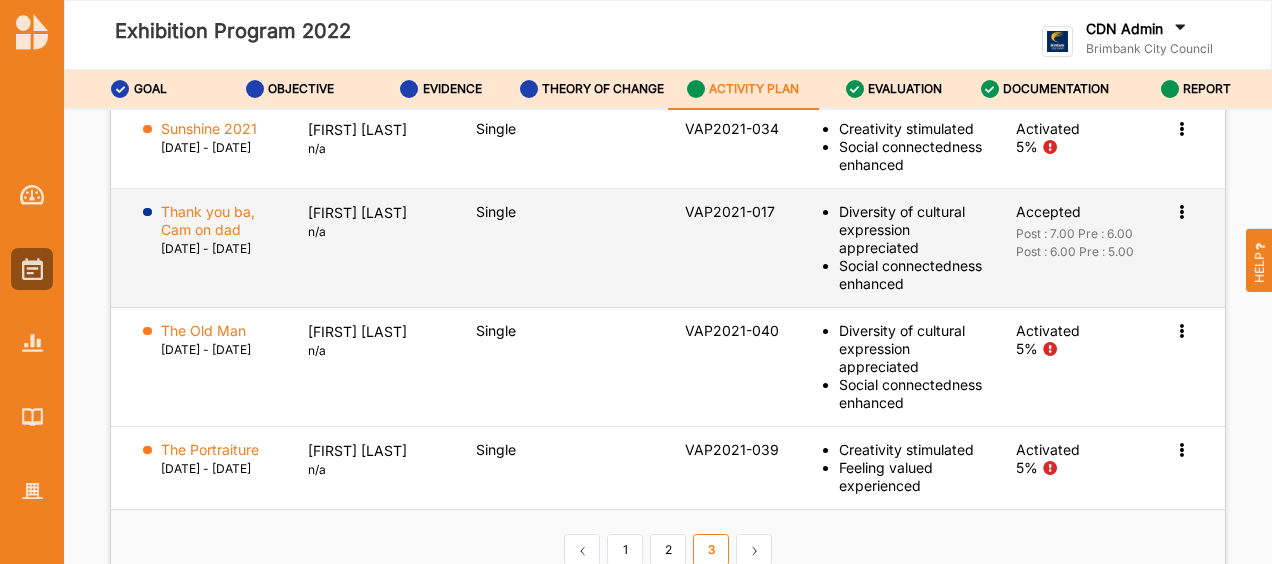 scroll, scrollTop: 3553, scrollLeft: 0, axis: vertical 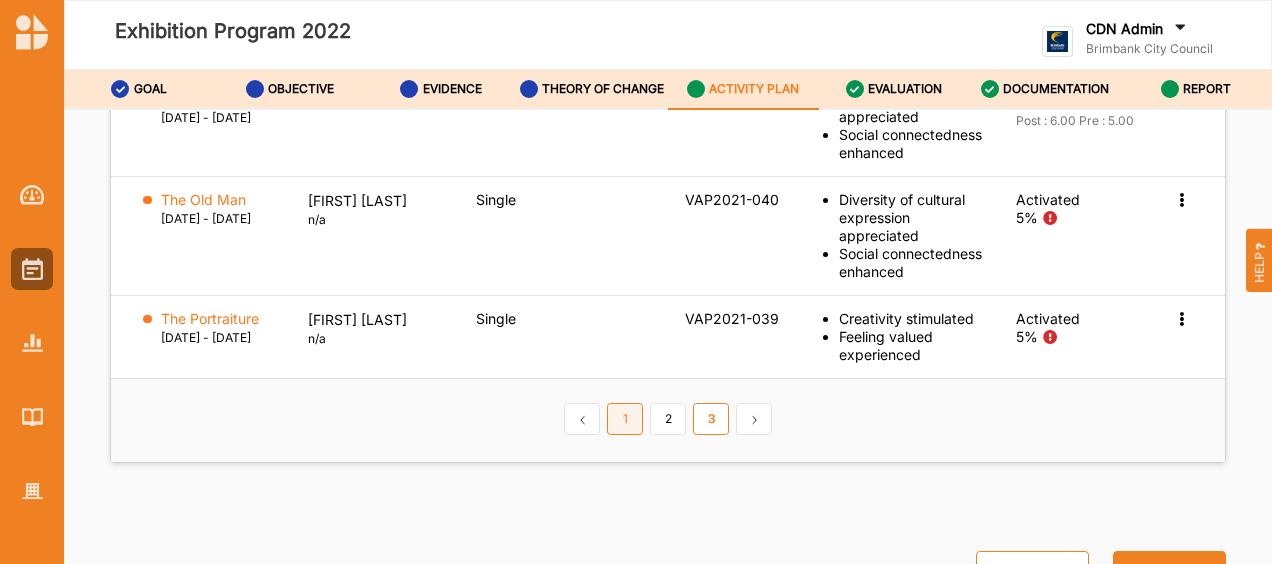 click on "1" at bounding box center (625, 419) 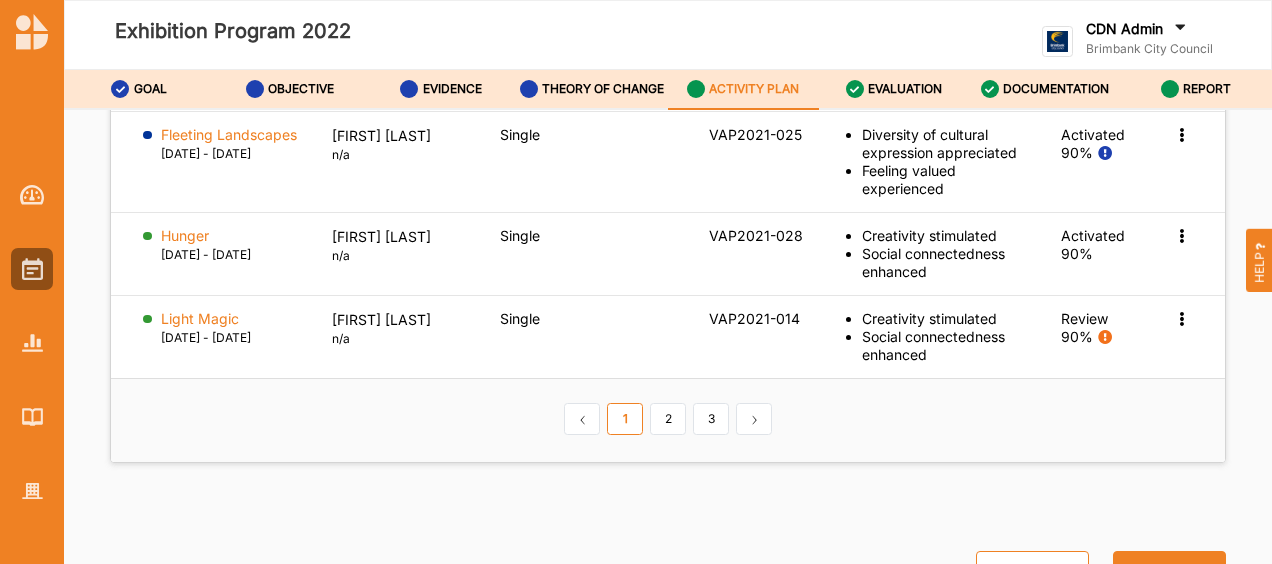 scroll, scrollTop: 3499, scrollLeft: 0, axis: vertical 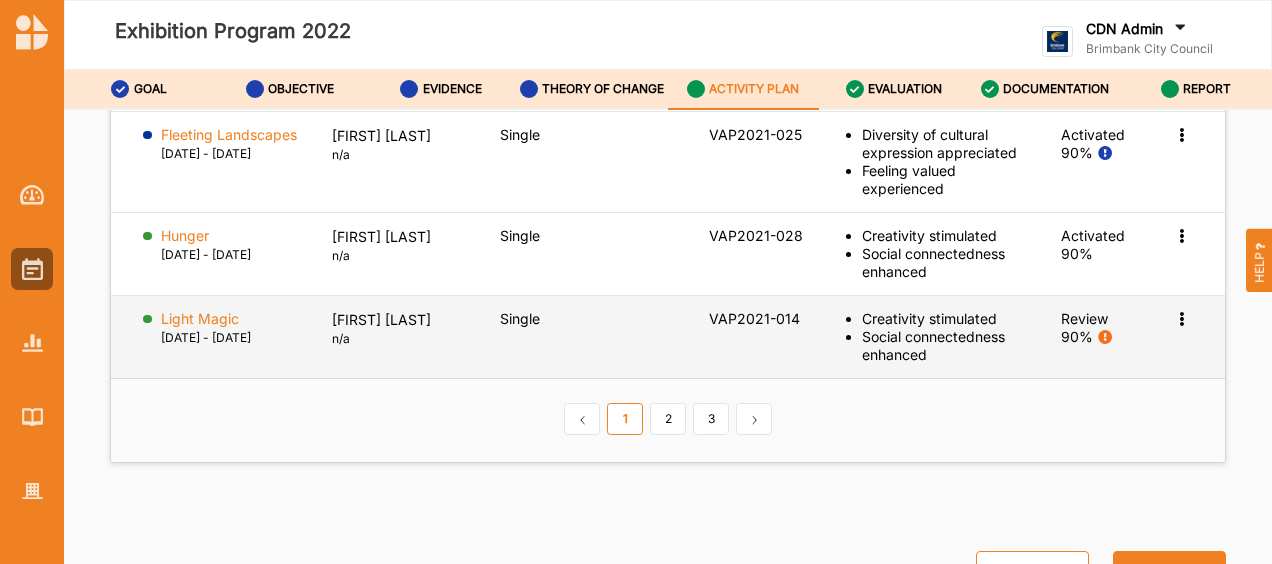 click at bounding box center [1181, -69] 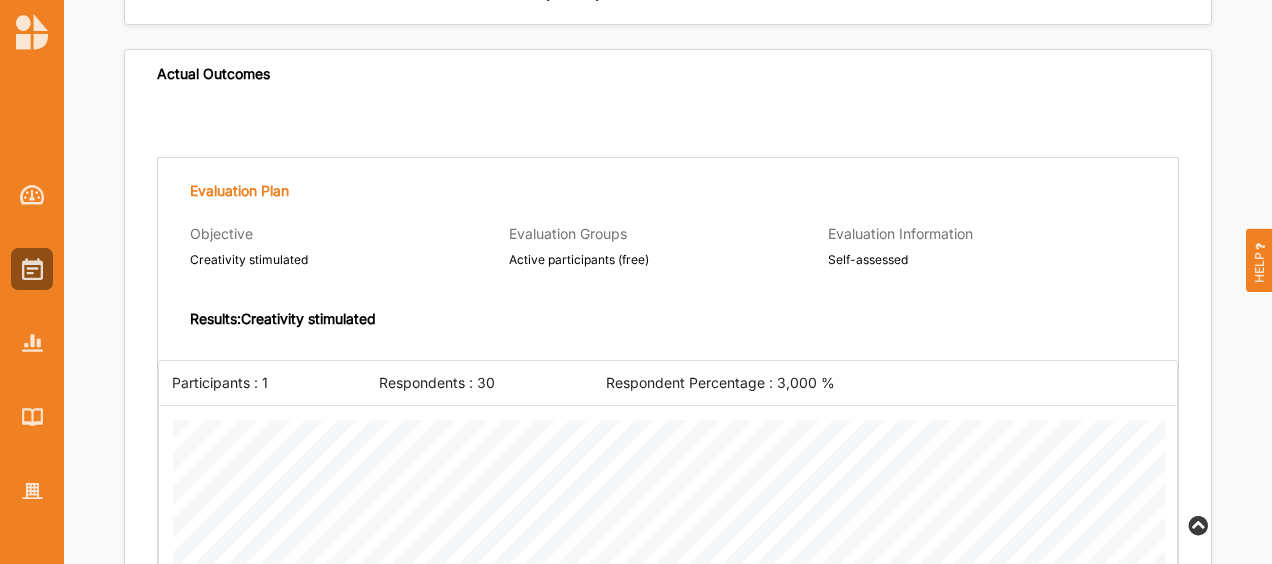 scroll, scrollTop: 2177, scrollLeft: 0, axis: vertical 